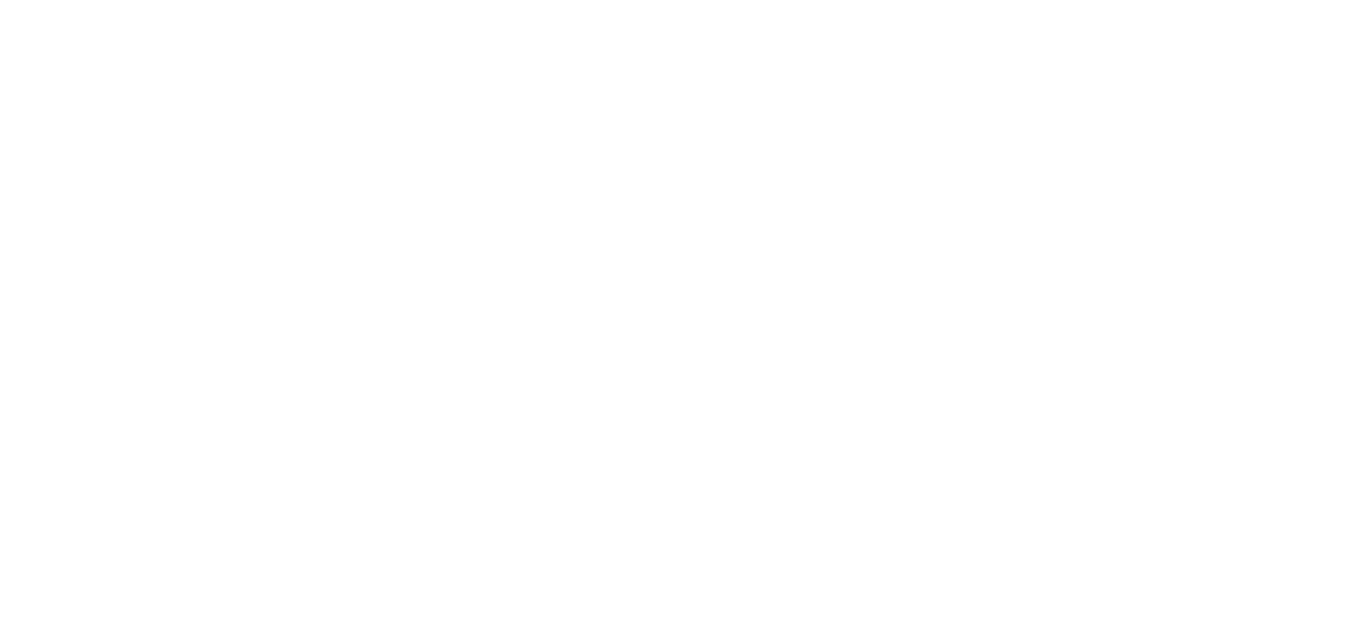 scroll, scrollTop: 0, scrollLeft: 0, axis: both 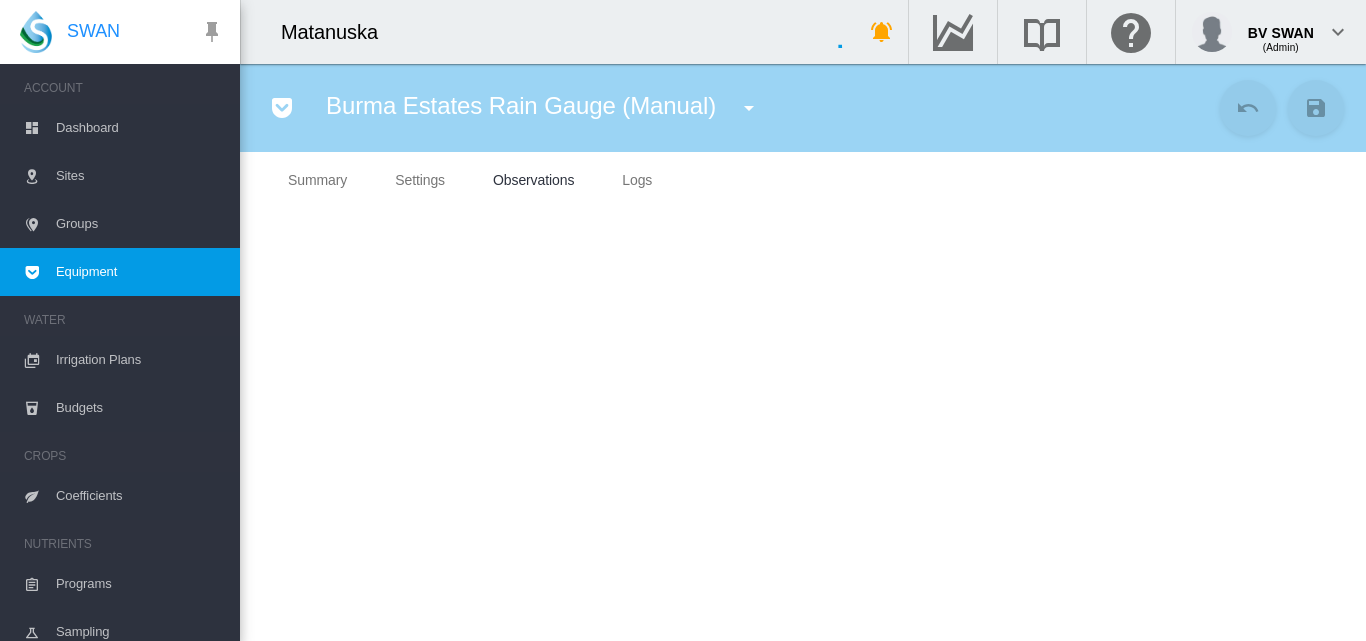 click on "Sites" at bounding box center [140, 176] 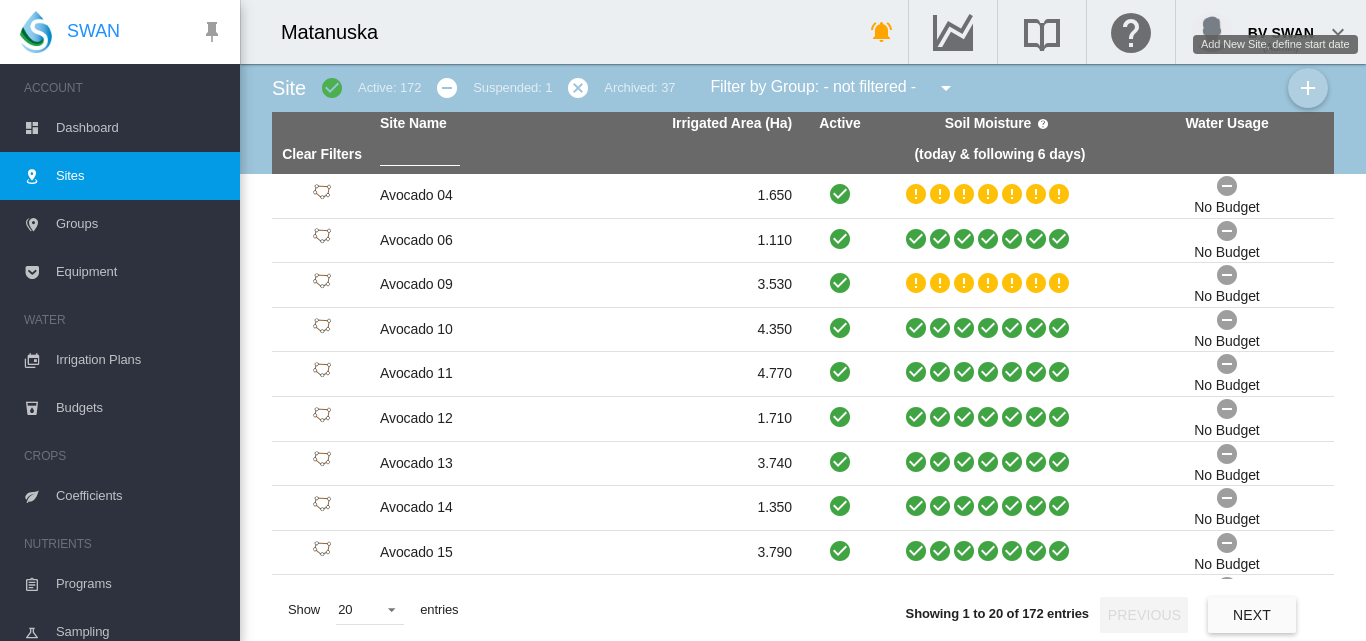 click at bounding box center [1308, 88] 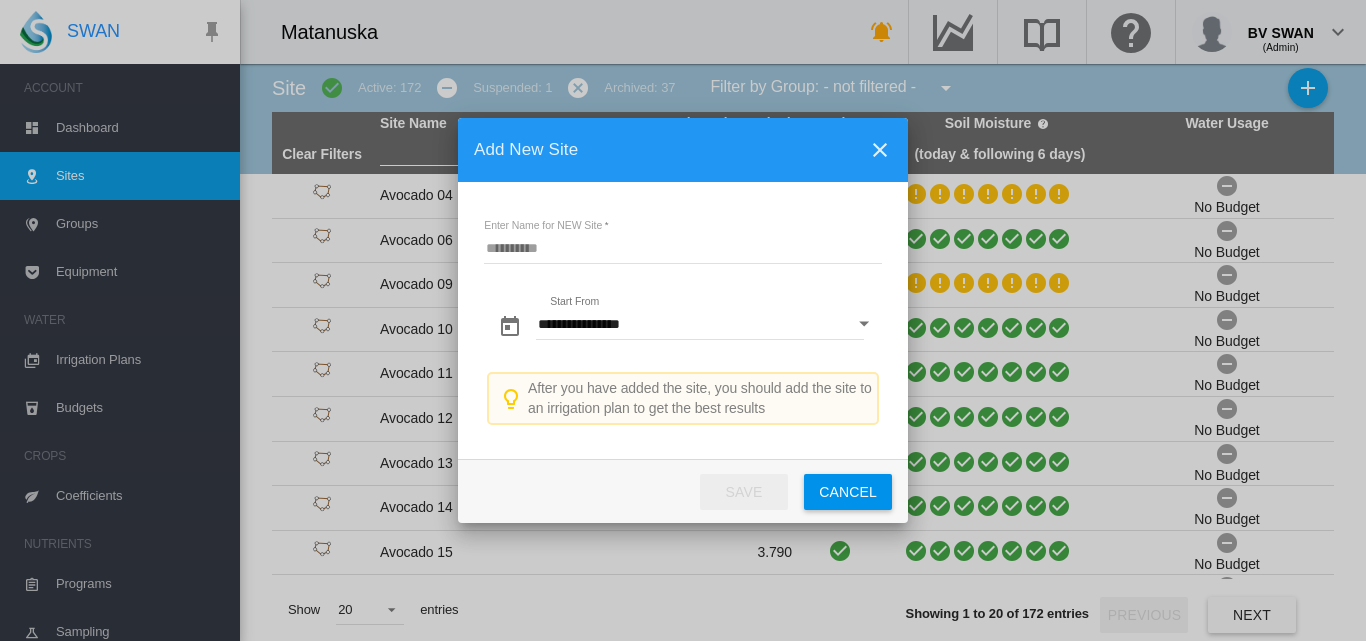 click at bounding box center (864, 324) 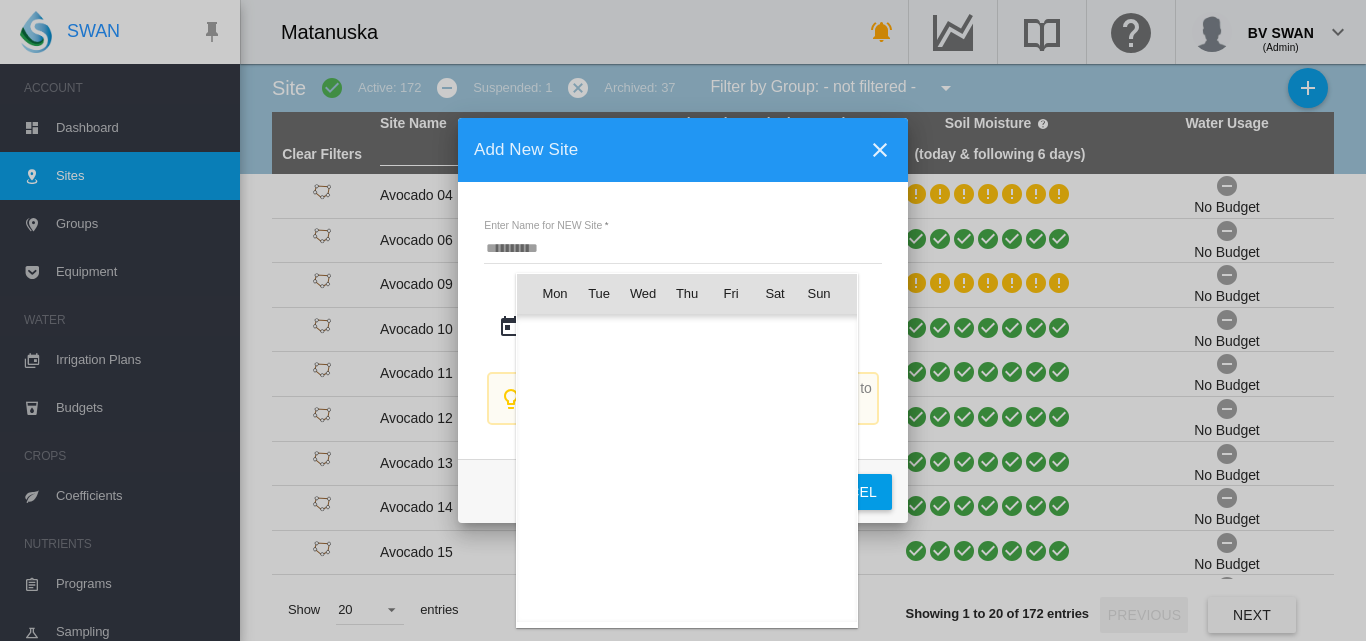 scroll, scrollTop: 3445, scrollLeft: 0, axis: vertical 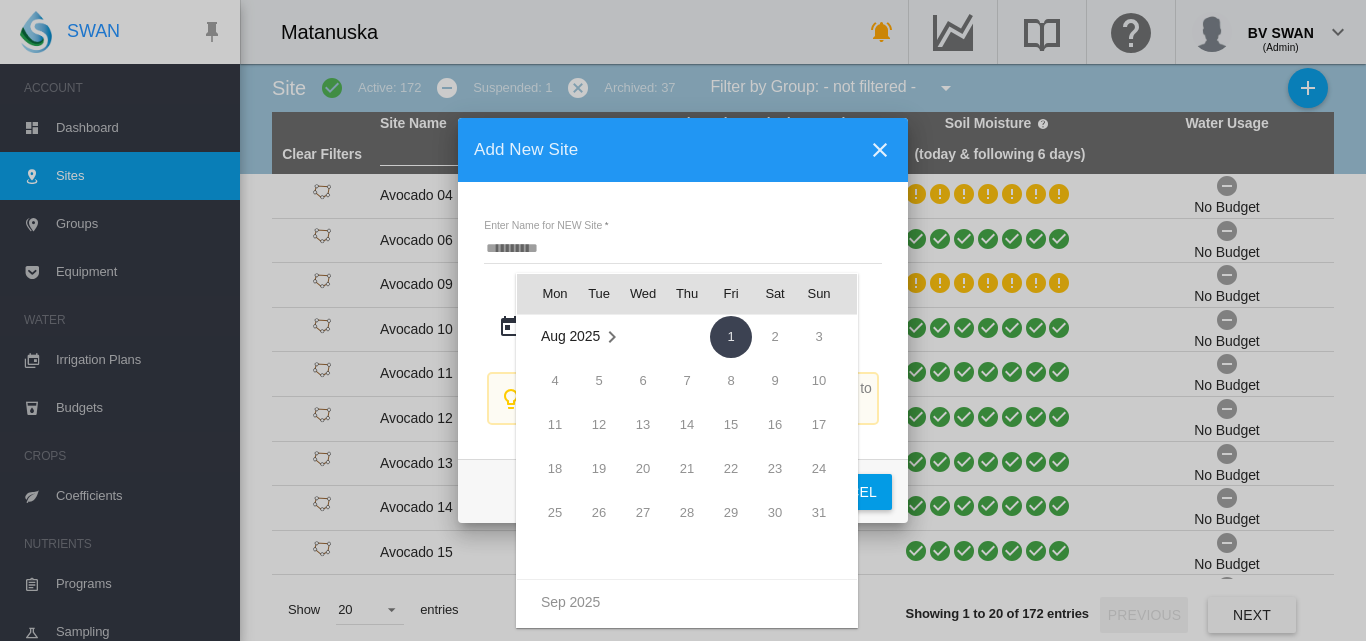 click at bounding box center [683, 320] 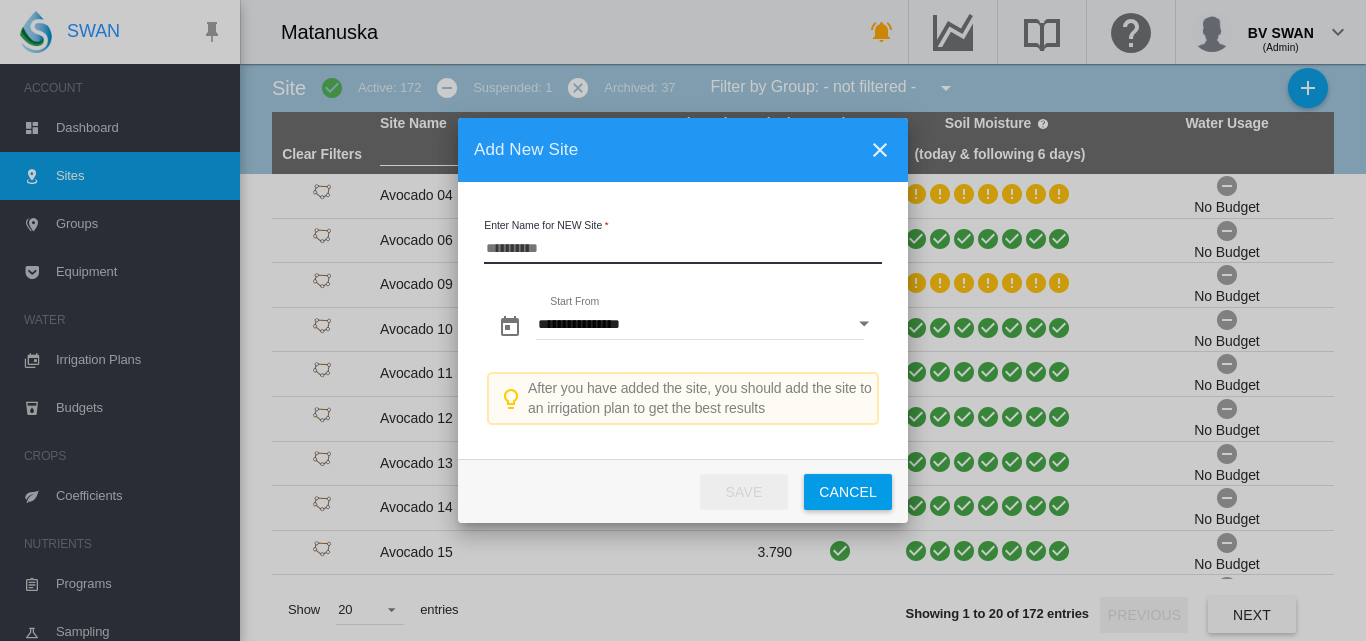 click on "Enter Name for NEW Site" at bounding box center (683, 249) 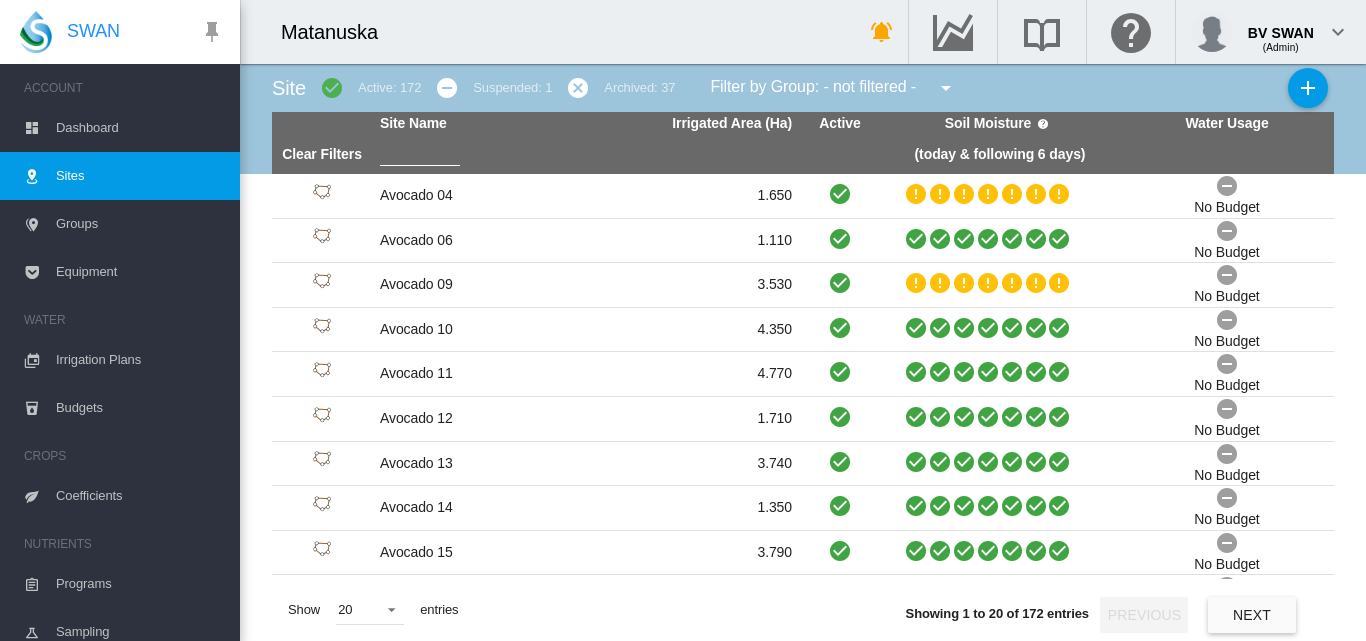 click on "Groups" at bounding box center [140, 224] 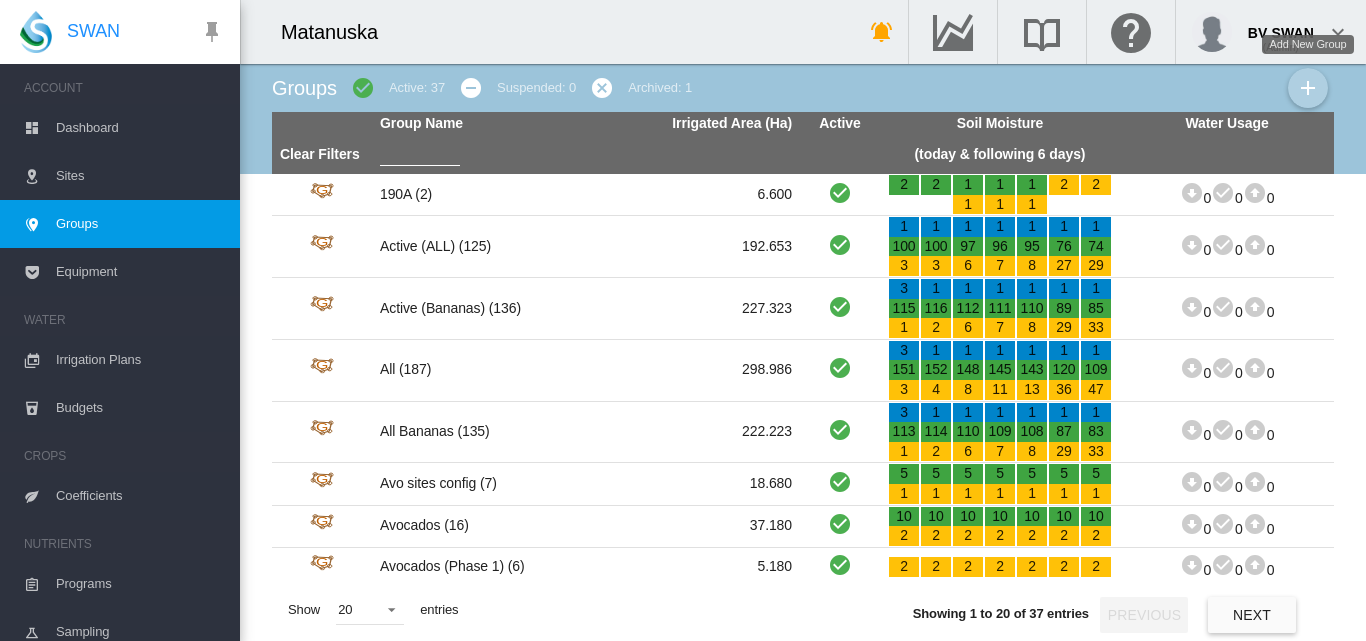 click at bounding box center [1308, 88] 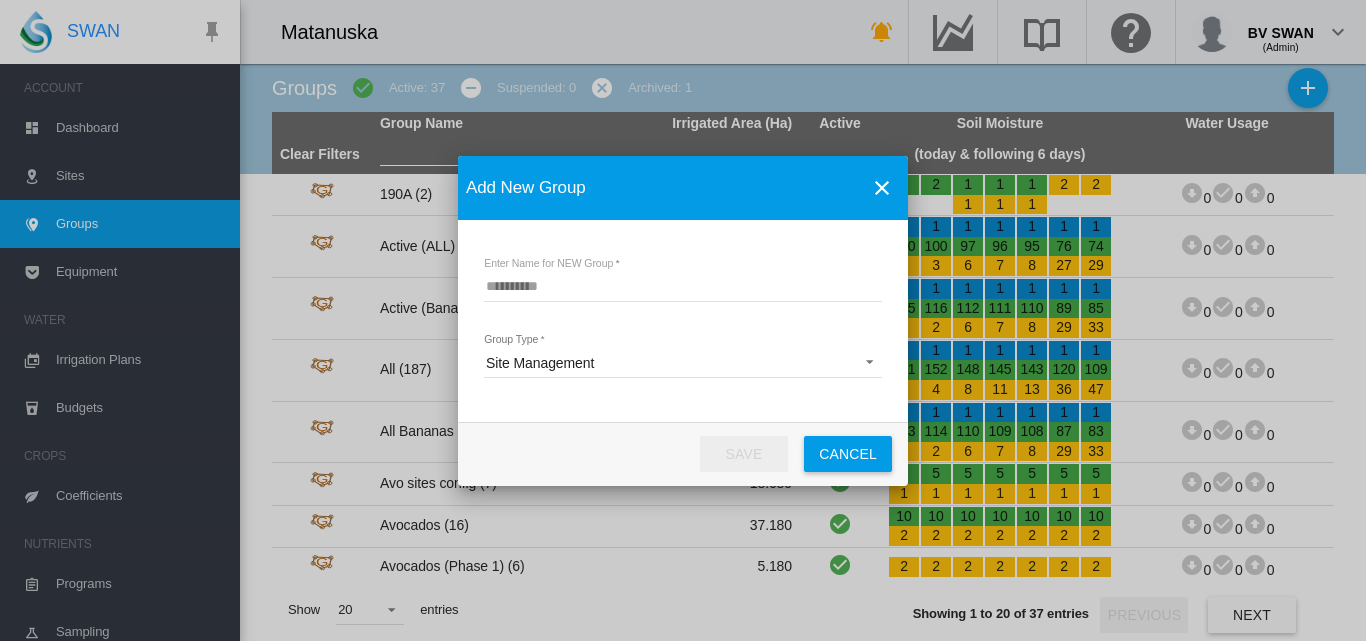 click at bounding box center [864, 360] 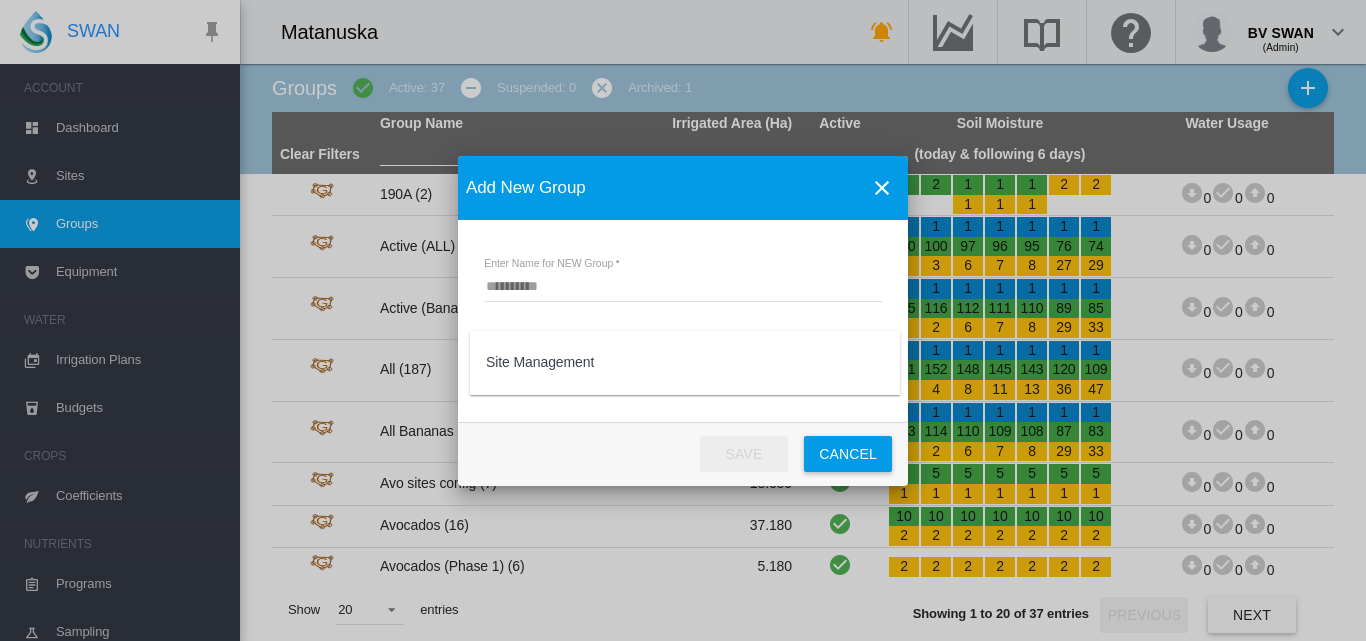 click at bounding box center [683, 320] 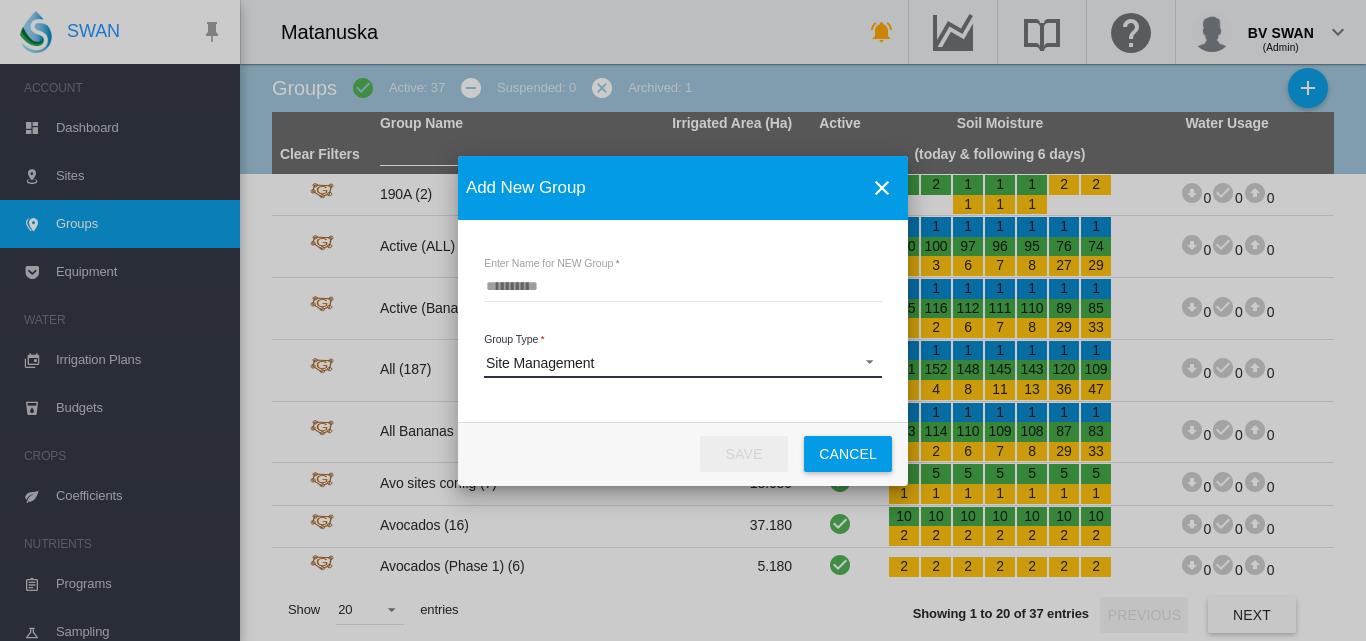 click at bounding box center [864, 360] 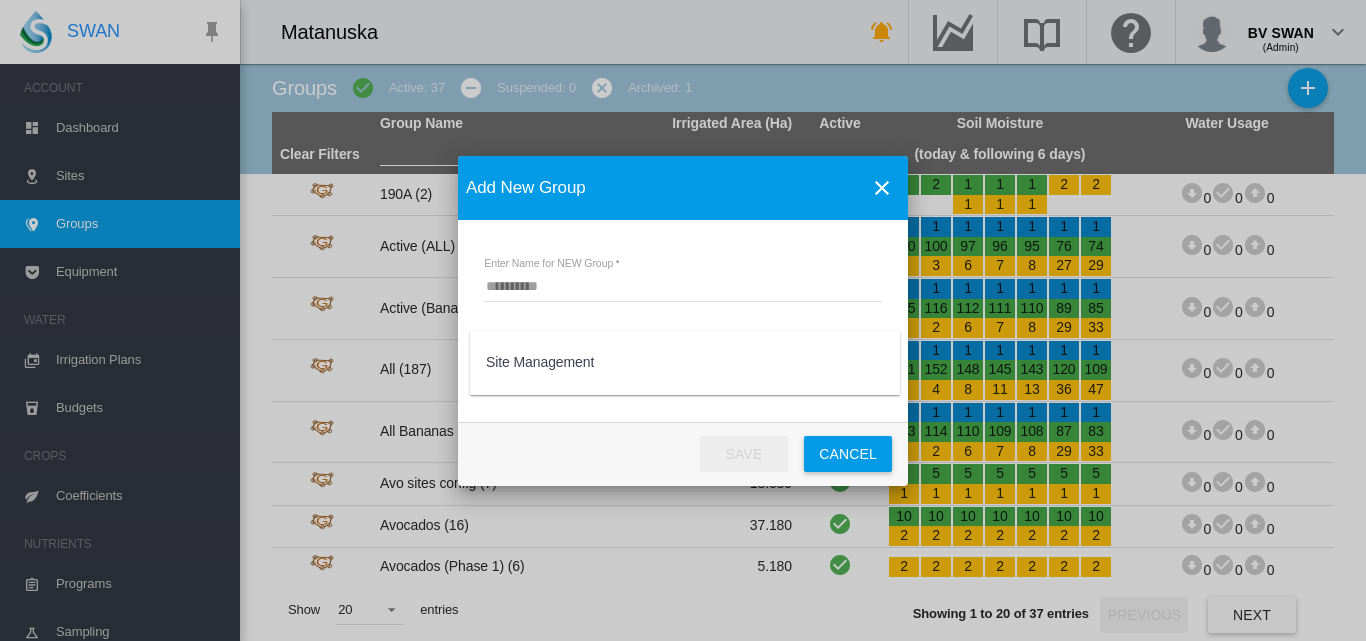 click at bounding box center [683, 320] 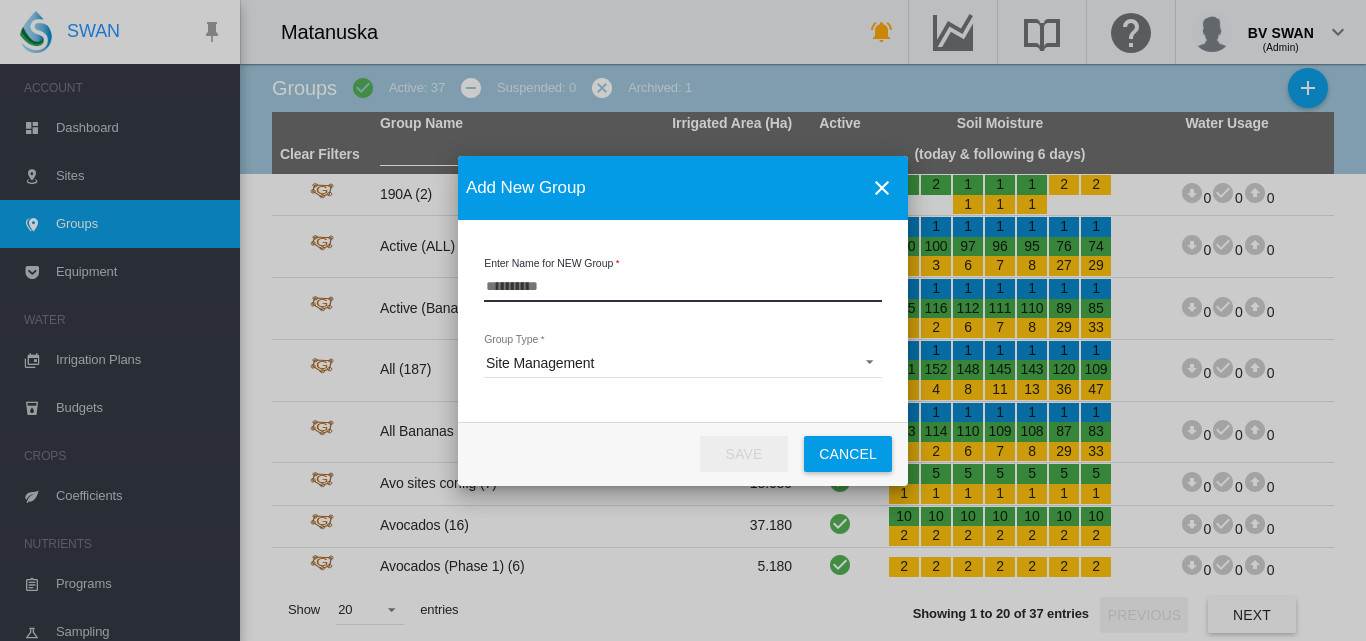 click on "Enter Name for NEW Group" at bounding box center [683, 287] 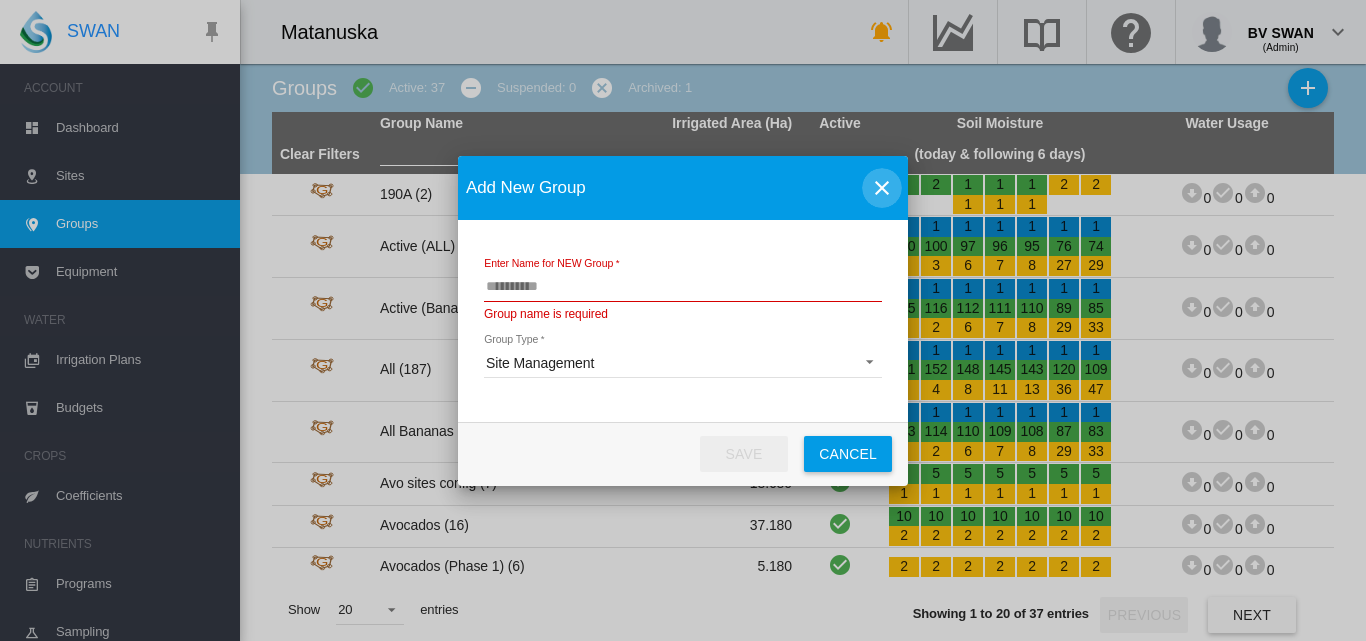 click at bounding box center [882, 188] 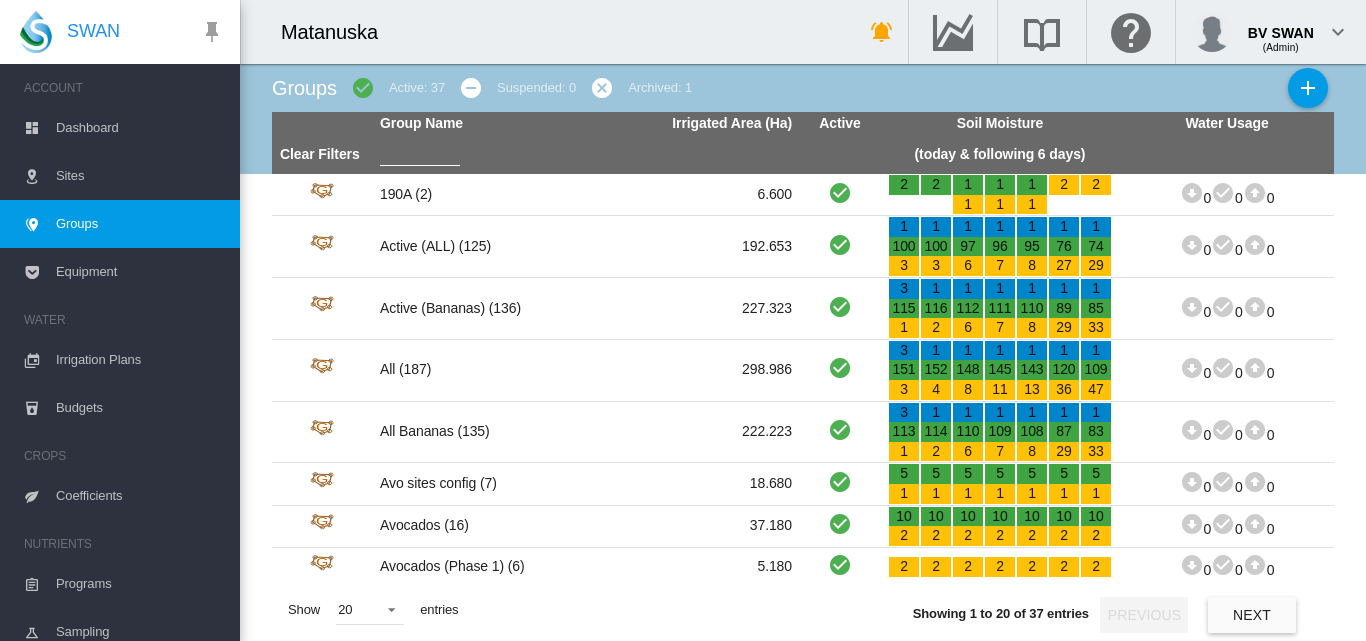click on "Sites" at bounding box center [140, 176] 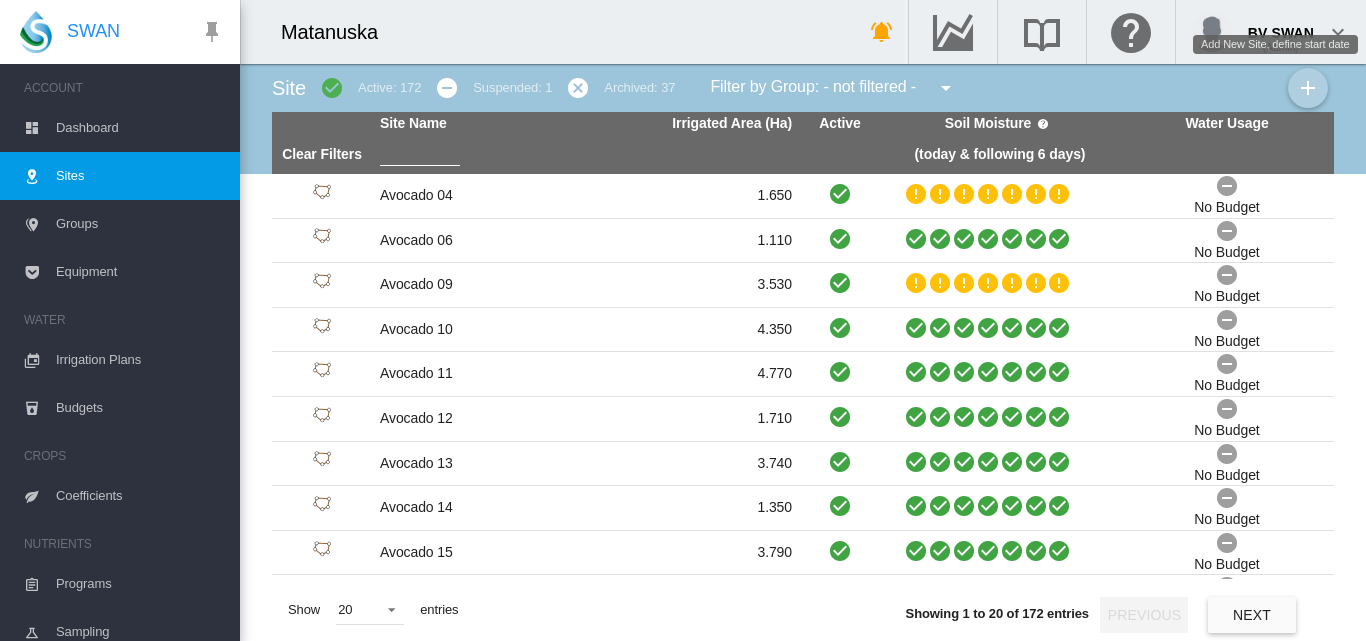 click at bounding box center (1308, 88) 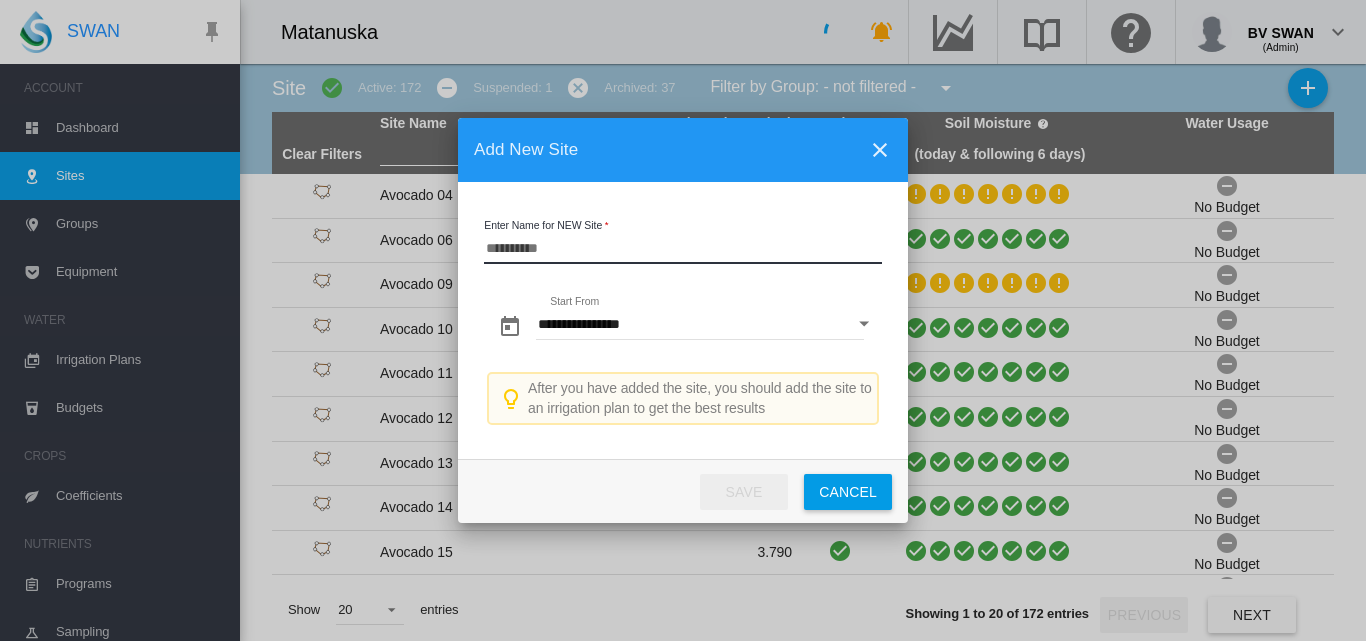 click on "Enter Name for NEW Site" at bounding box center (683, 249) 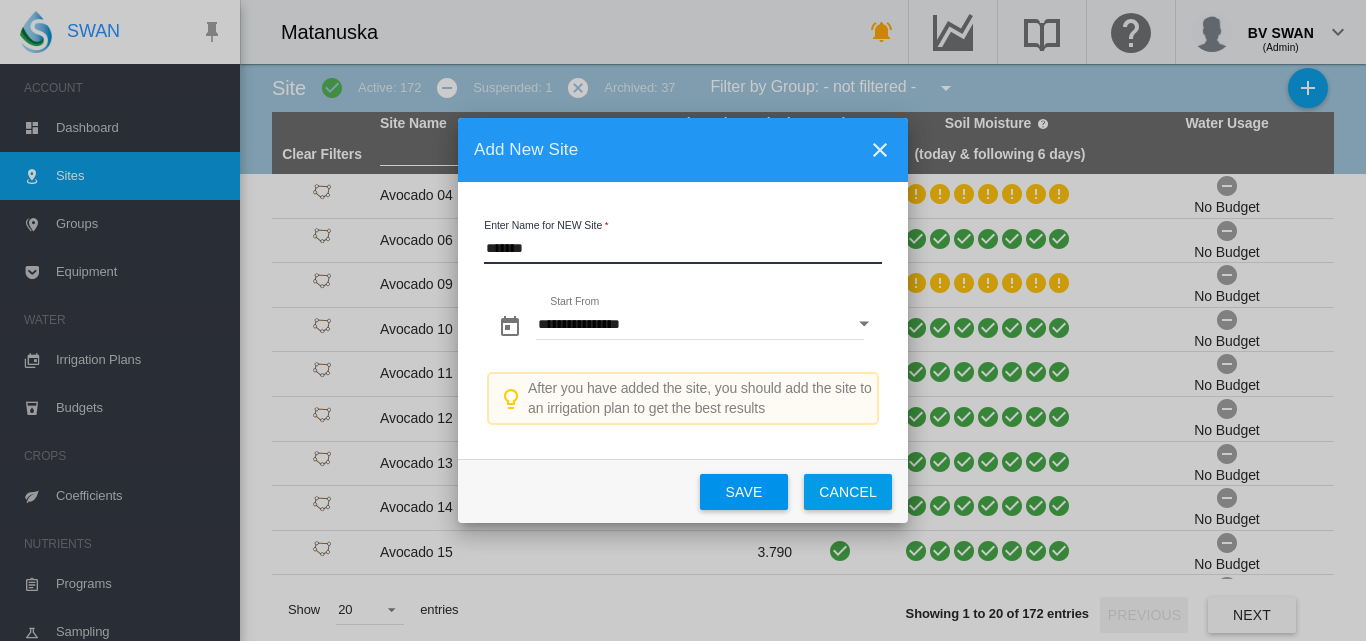type on "*******" 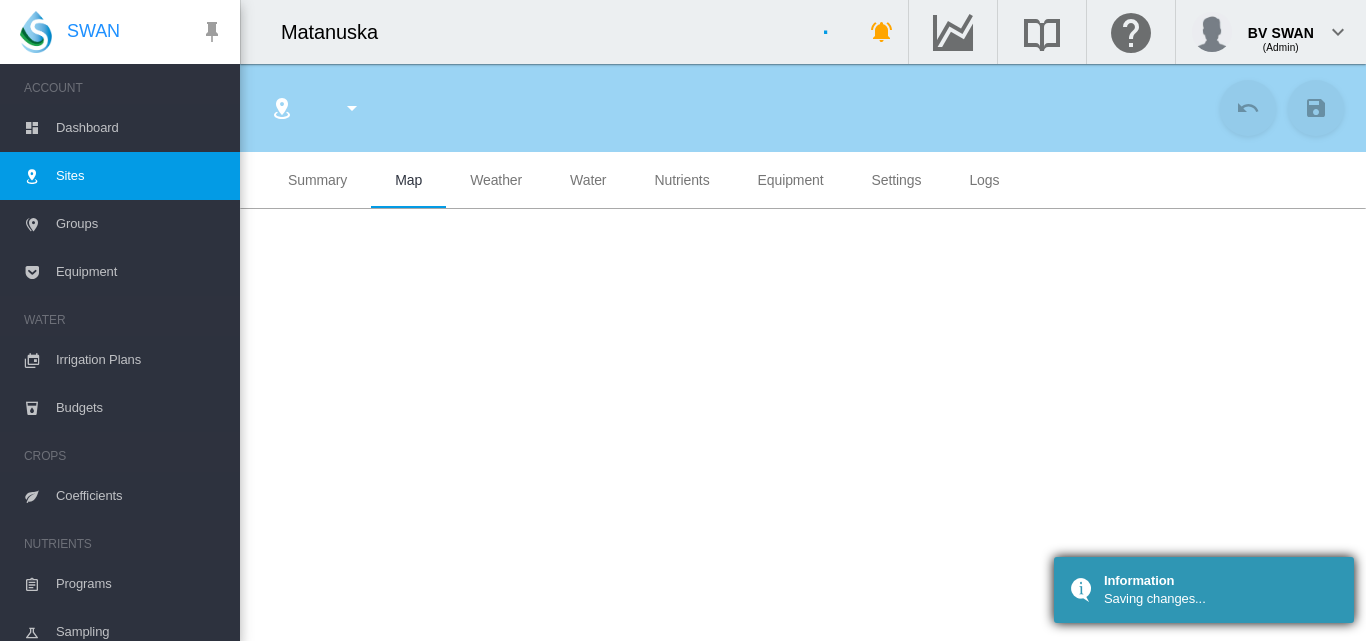type on "*******" 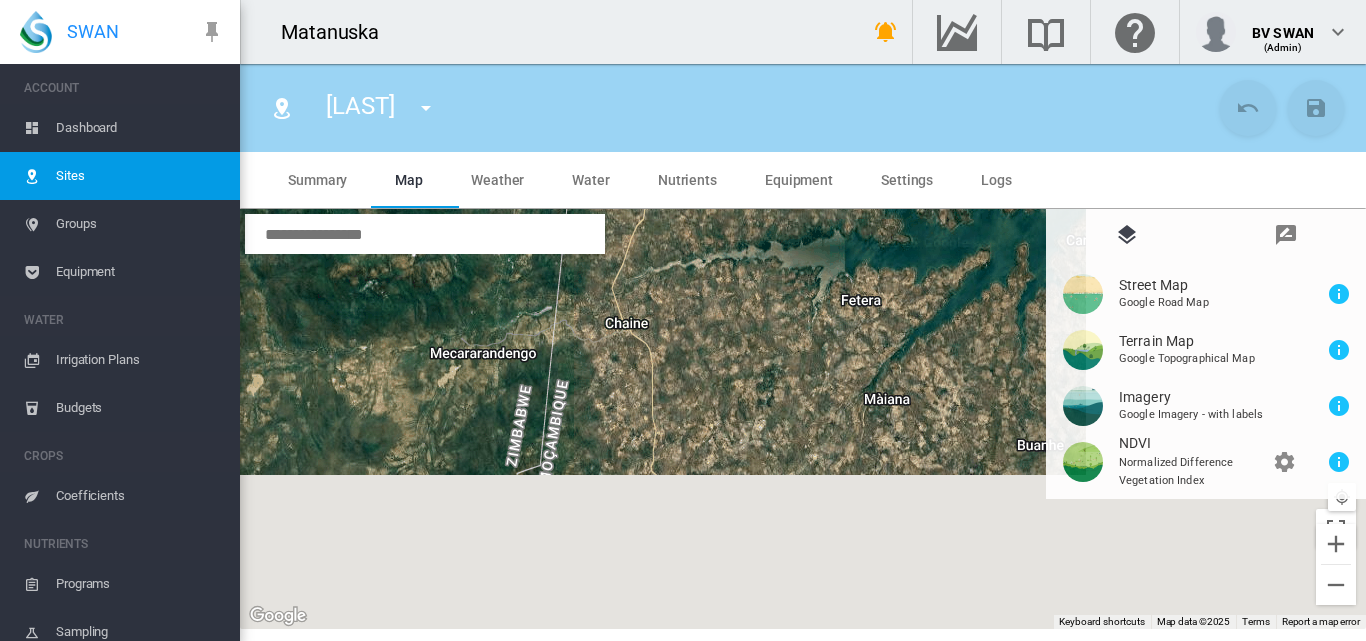 drag, startPoint x: 930, startPoint y: 491, endPoint x: 567, endPoint y: 311, distance: 405.17773 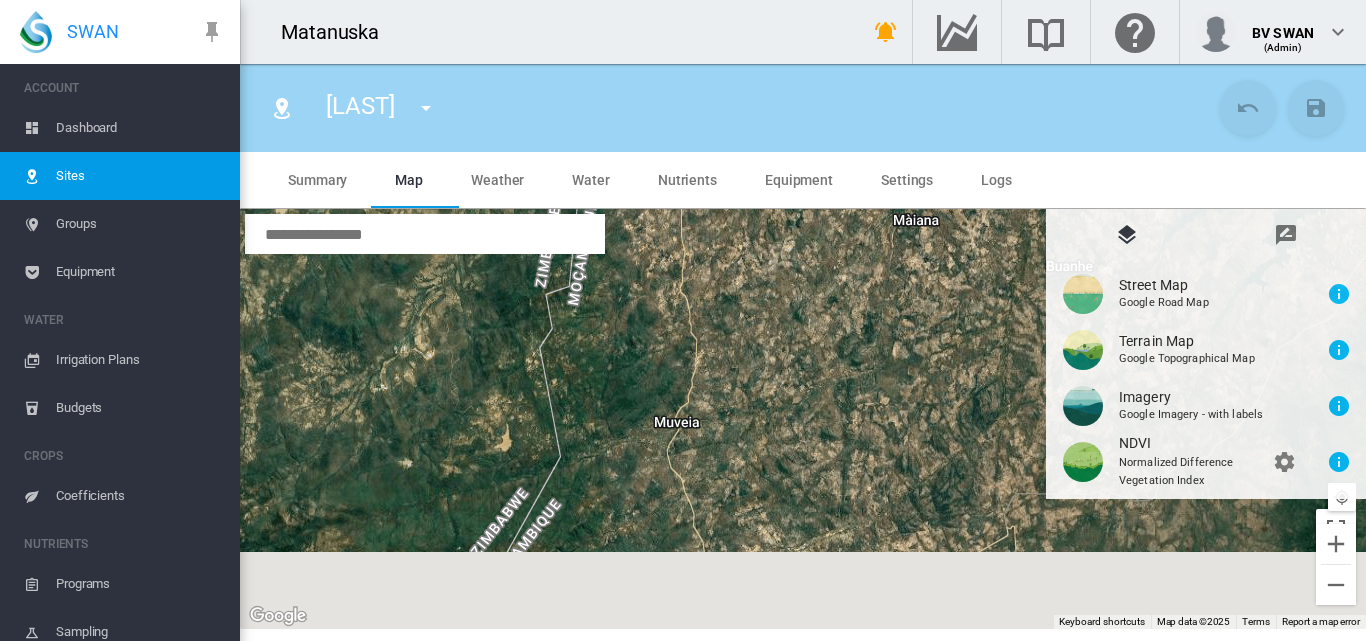 drag, startPoint x: 868, startPoint y: 547, endPoint x: 956, endPoint y: 347, distance: 218.504 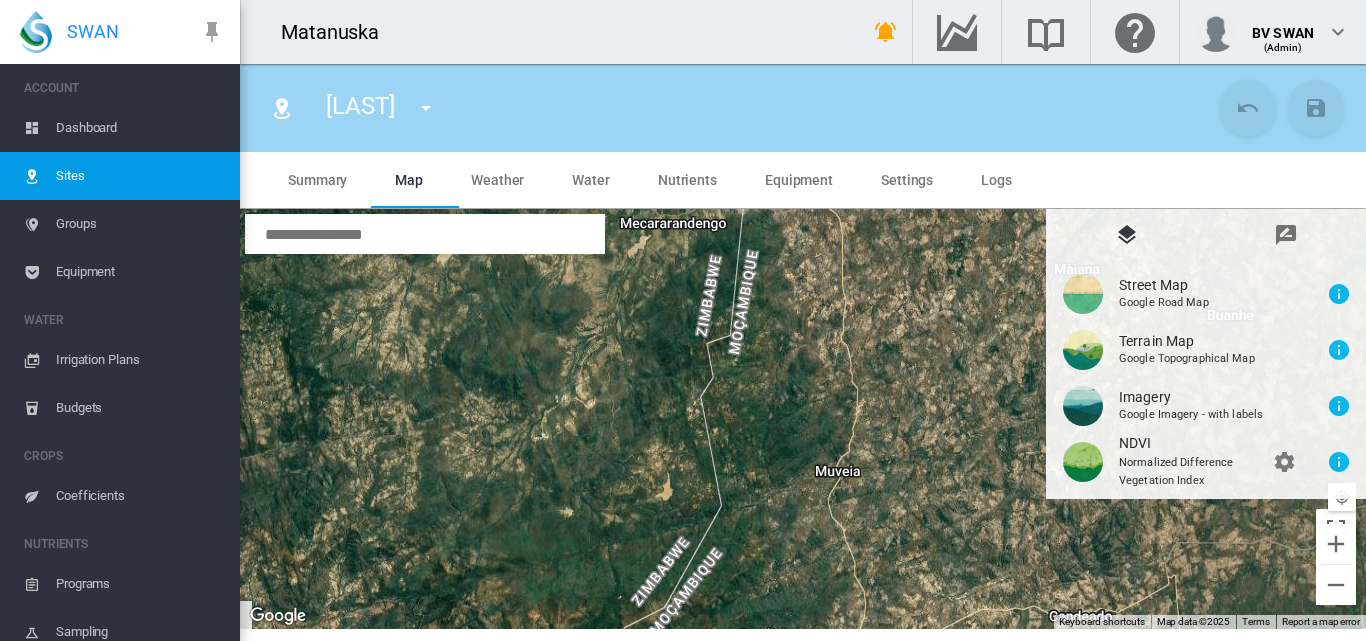 drag, startPoint x: 799, startPoint y: 338, endPoint x: 912, endPoint y: 444, distance: 154.93547 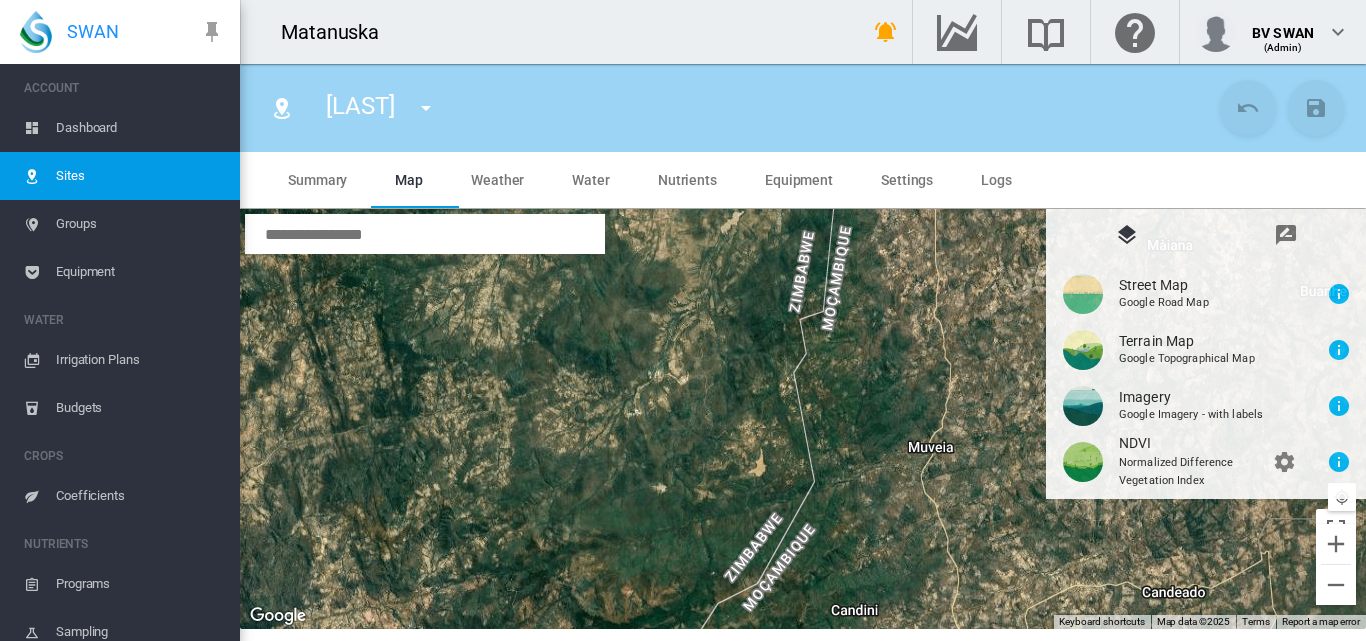 drag, startPoint x: 747, startPoint y: 436, endPoint x: 829, endPoint y: 336, distance: 129.3213 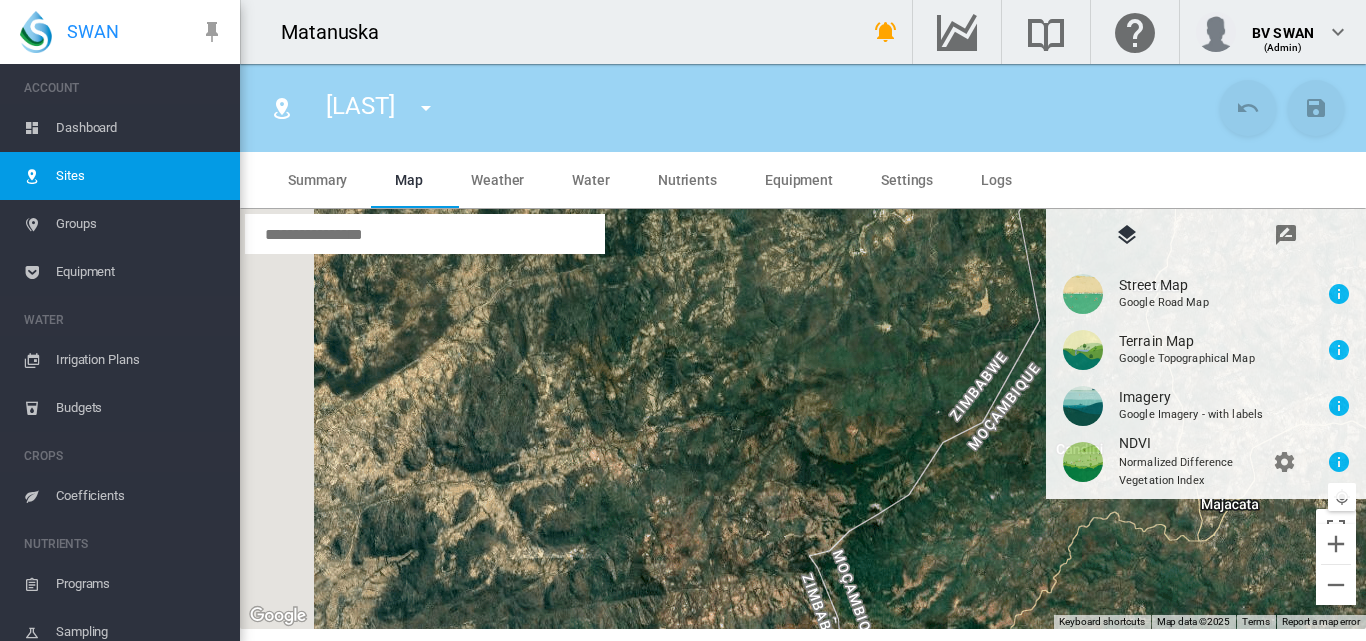 drag, startPoint x: 826, startPoint y: 383, endPoint x: 909, endPoint y: 336, distance: 95.38344 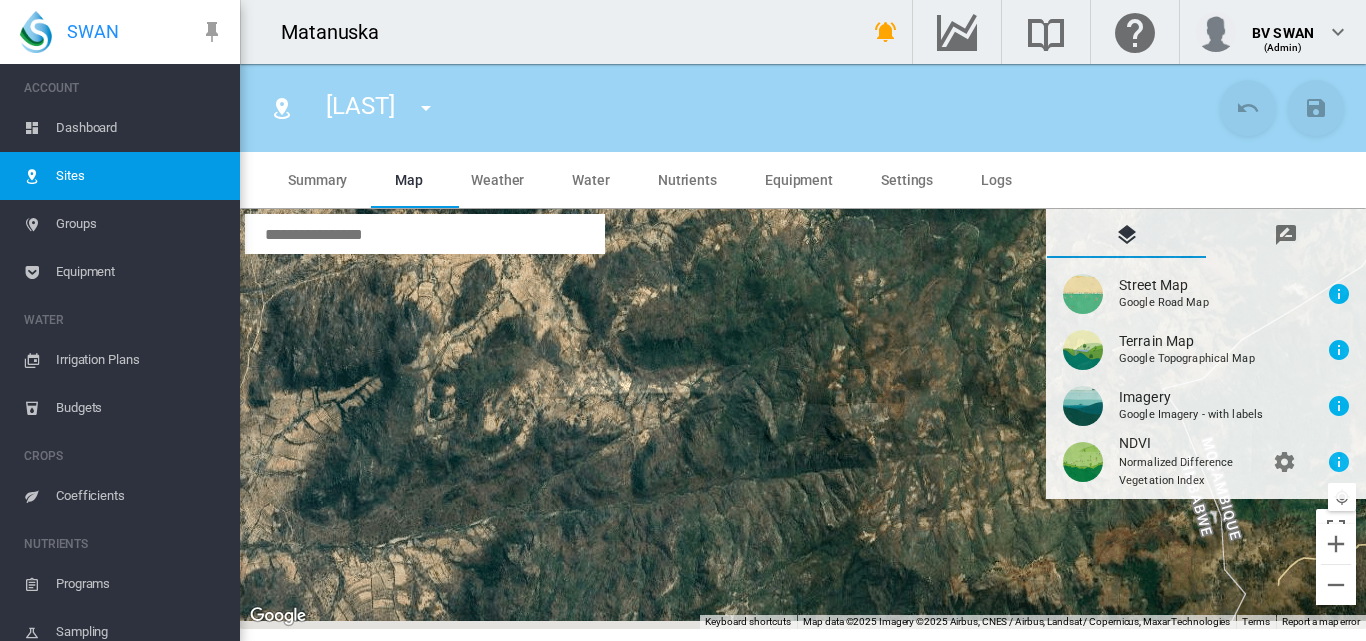 drag, startPoint x: 847, startPoint y: 523, endPoint x: 1003, endPoint y: 251, distance: 313.5602 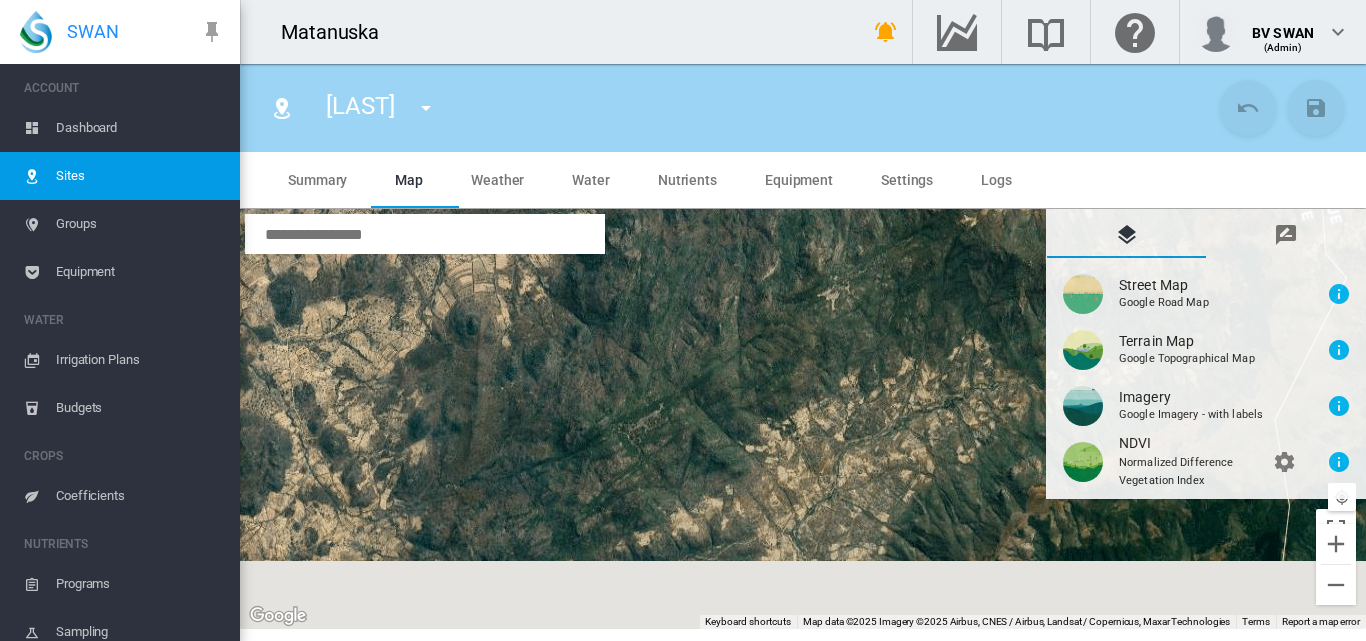 drag, startPoint x: 834, startPoint y: 536, endPoint x: 834, endPoint y: 334, distance: 202 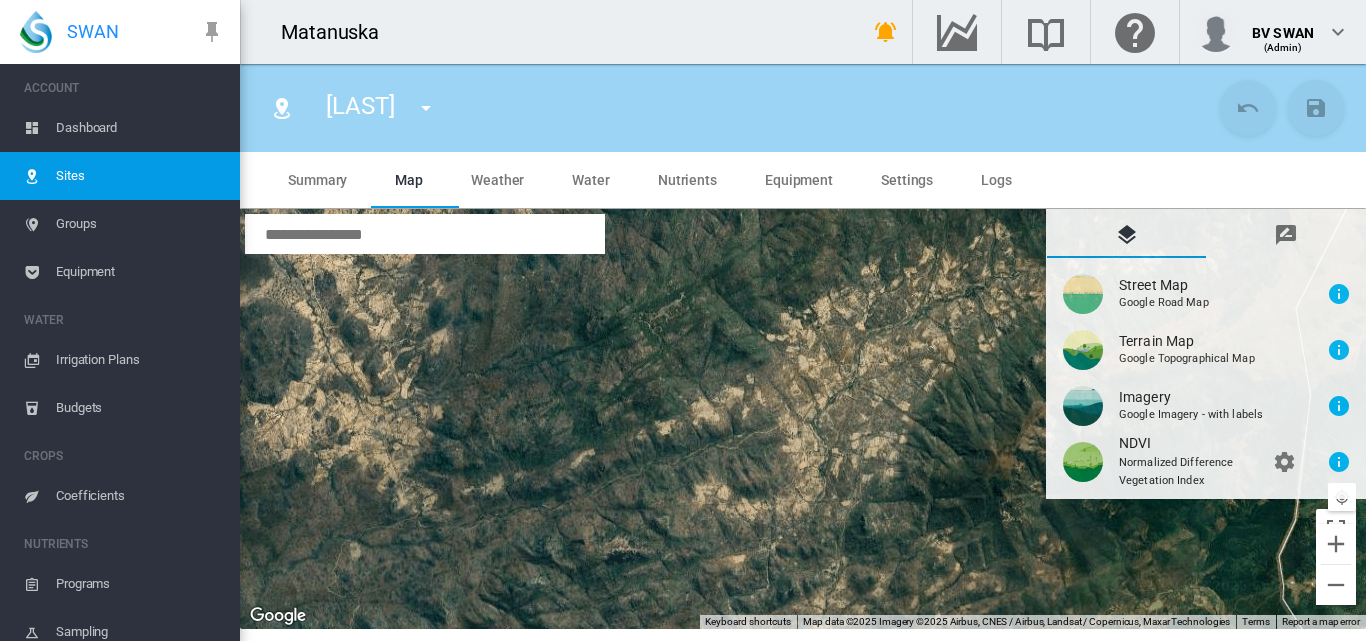 drag, startPoint x: 841, startPoint y: 472, endPoint x: 870, endPoint y: 383, distance: 93.60555 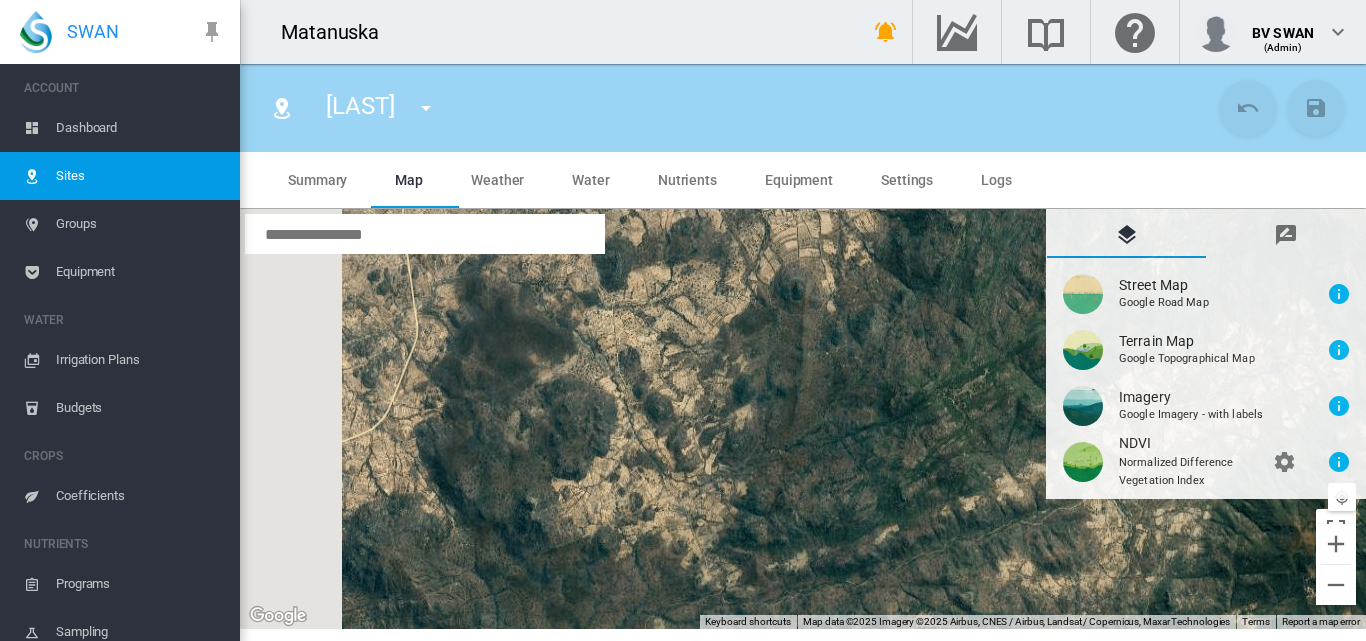 drag, startPoint x: 581, startPoint y: 398, endPoint x: 859, endPoint y: 580, distance: 332.277 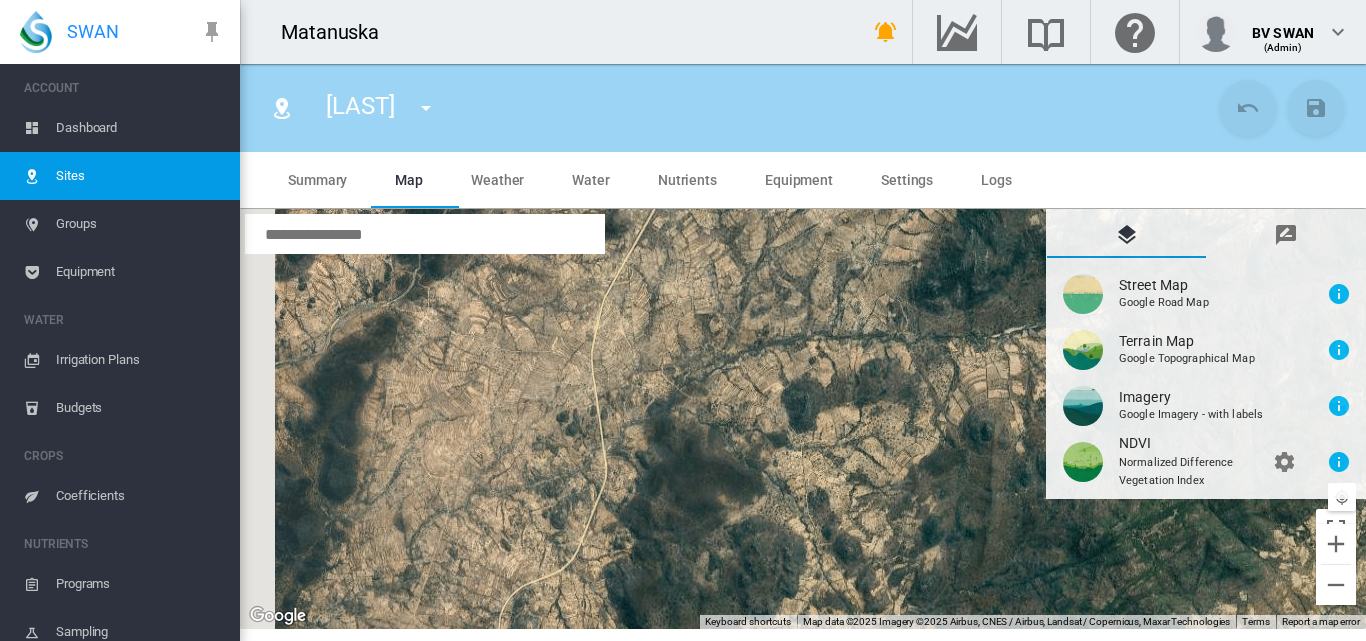 drag, startPoint x: 620, startPoint y: 452, endPoint x: 810, endPoint y: 592, distance: 236.00847 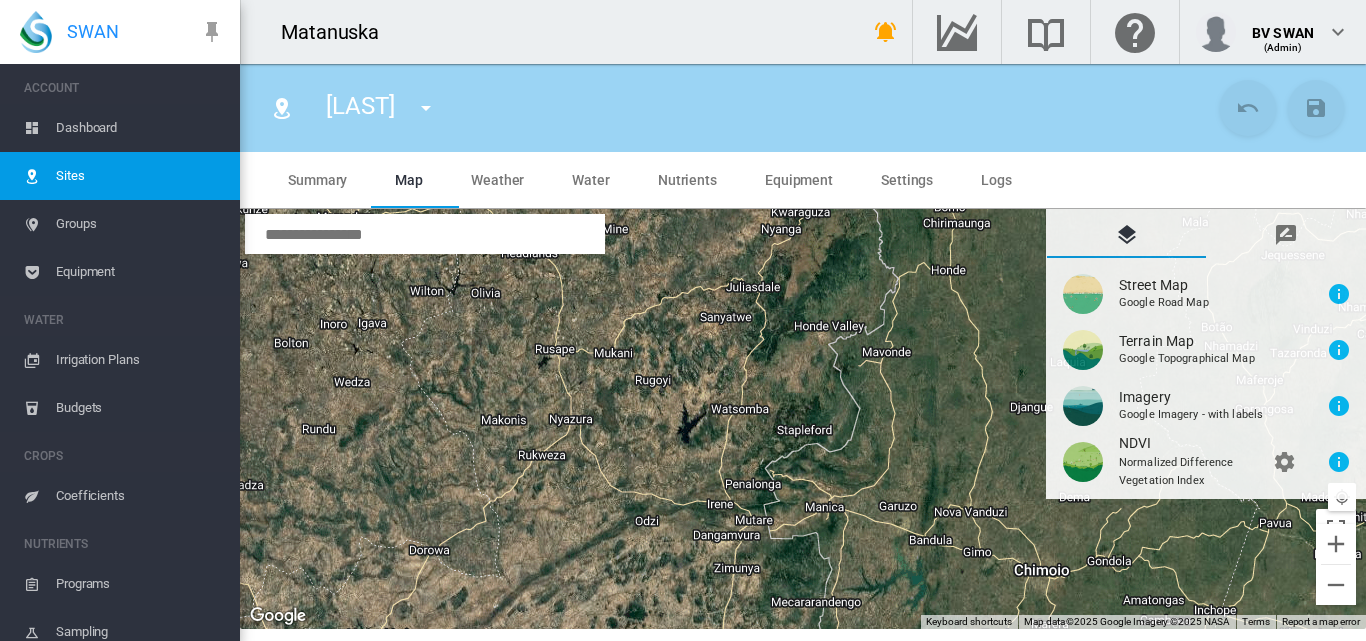 drag, startPoint x: 746, startPoint y: 352, endPoint x: 748, endPoint y: 515, distance: 163.01227 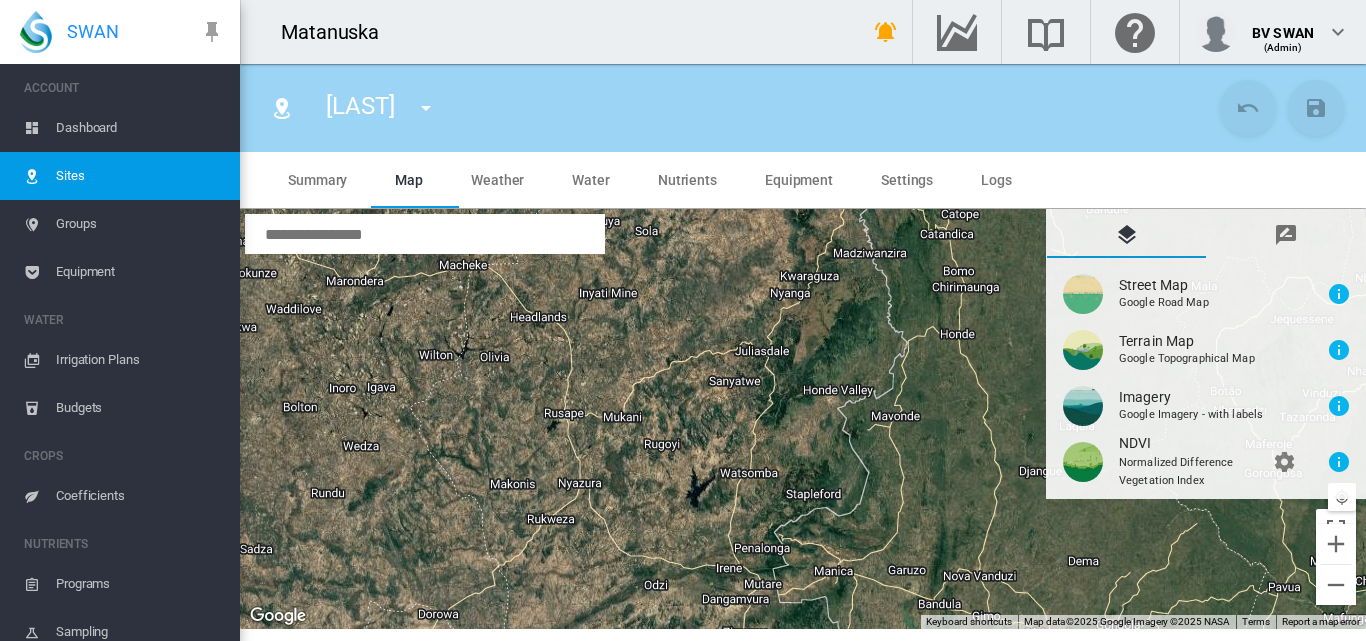 drag, startPoint x: 880, startPoint y: 417, endPoint x: 889, endPoint y: 467, distance: 50.803543 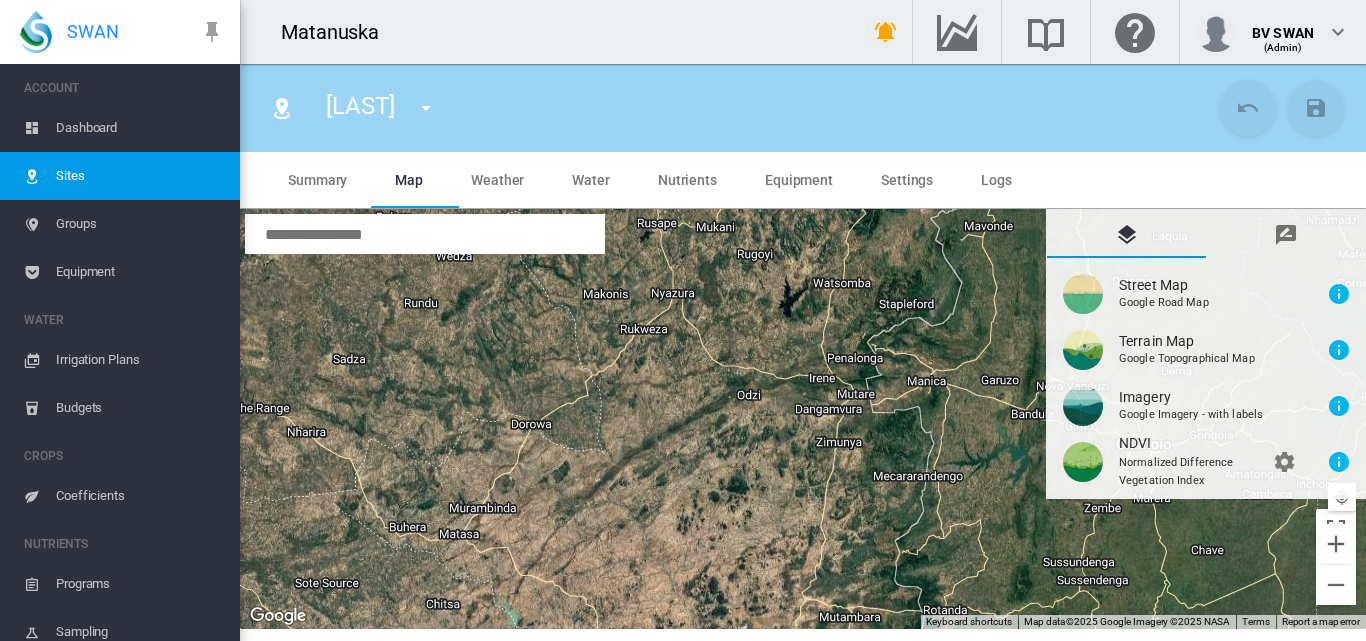 drag, startPoint x: 902, startPoint y: 510, endPoint x: 993, endPoint y: 301, distance: 227.95175 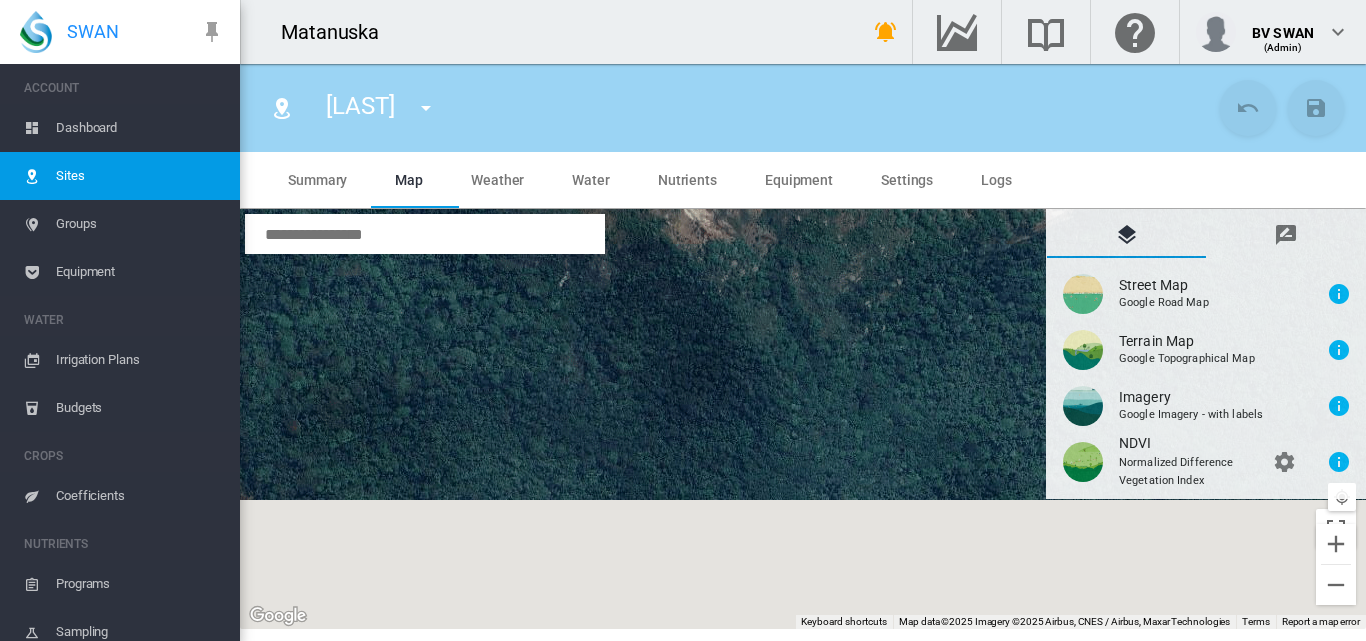 drag, startPoint x: 913, startPoint y: 513, endPoint x: 943, endPoint y: 277, distance: 237.89914 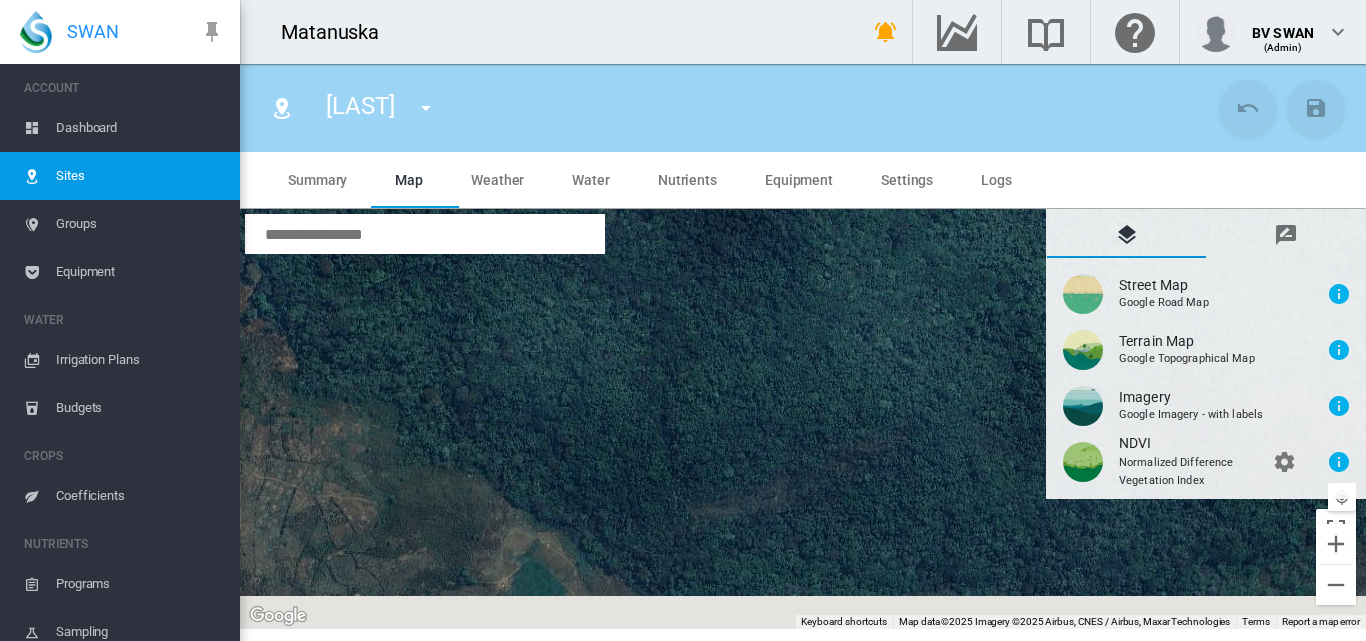 drag, startPoint x: 881, startPoint y: 492, endPoint x: 920, endPoint y: 306, distance: 190.04474 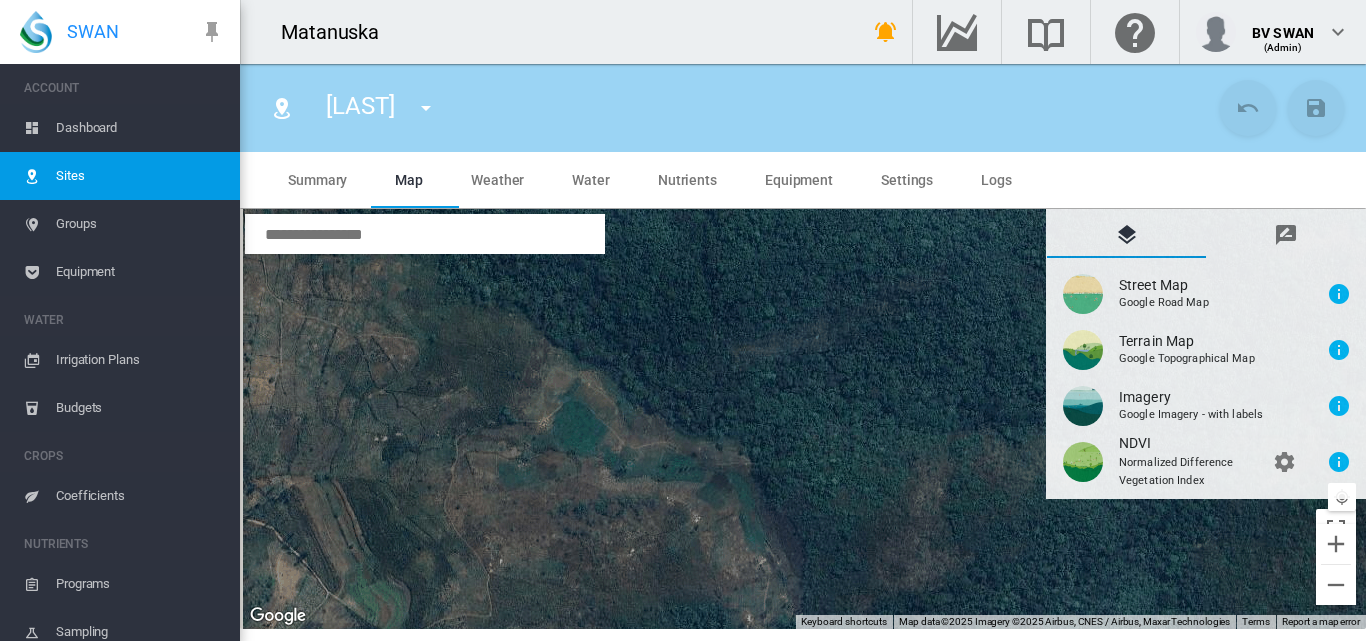 drag, startPoint x: 876, startPoint y: 490, endPoint x: 928, endPoint y: 358, distance: 141.87318 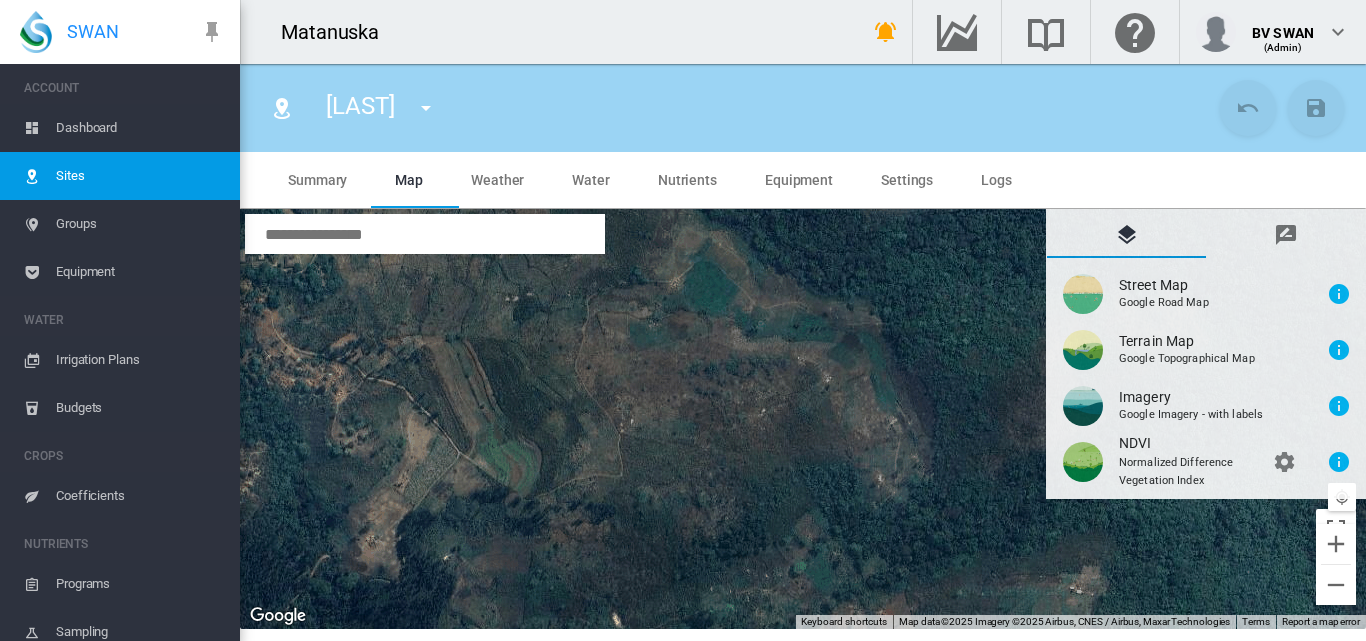 drag, startPoint x: 711, startPoint y: 495, endPoint x: 821, endPoint y: 418, distance: 134.27211 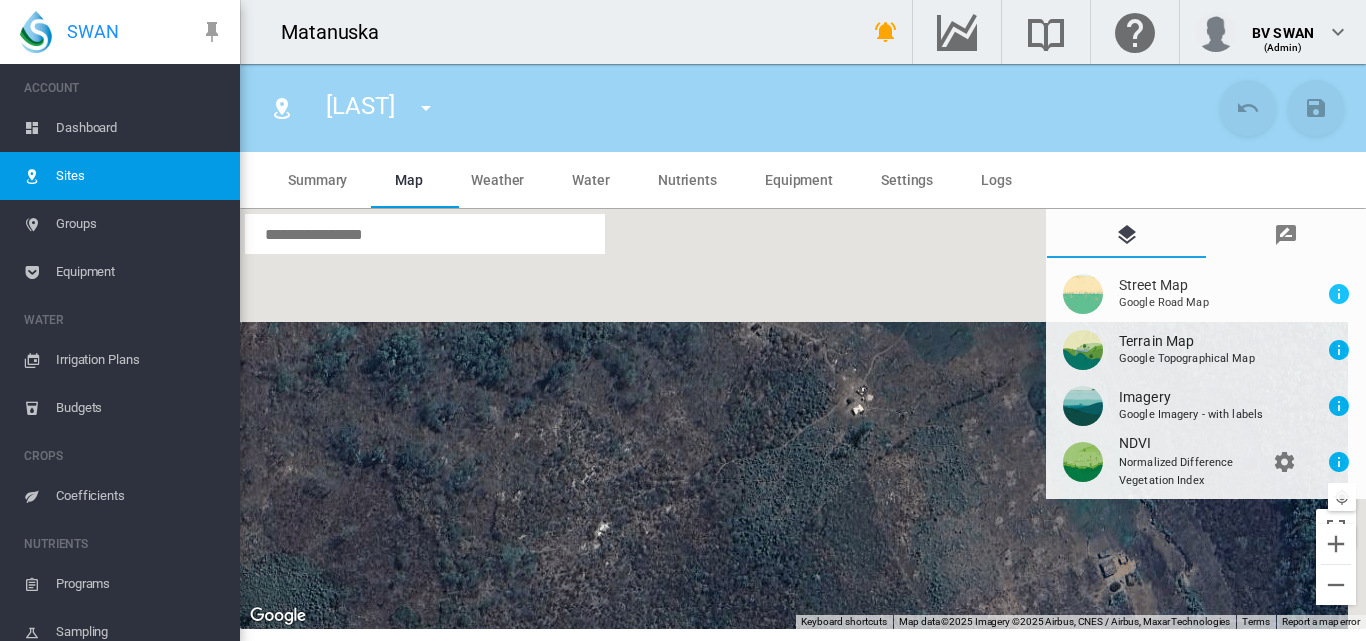 drag, startPoint x: 839, startPoint y: 451, endPoint x: 820, endPoint y: 623, distance: 173.04623 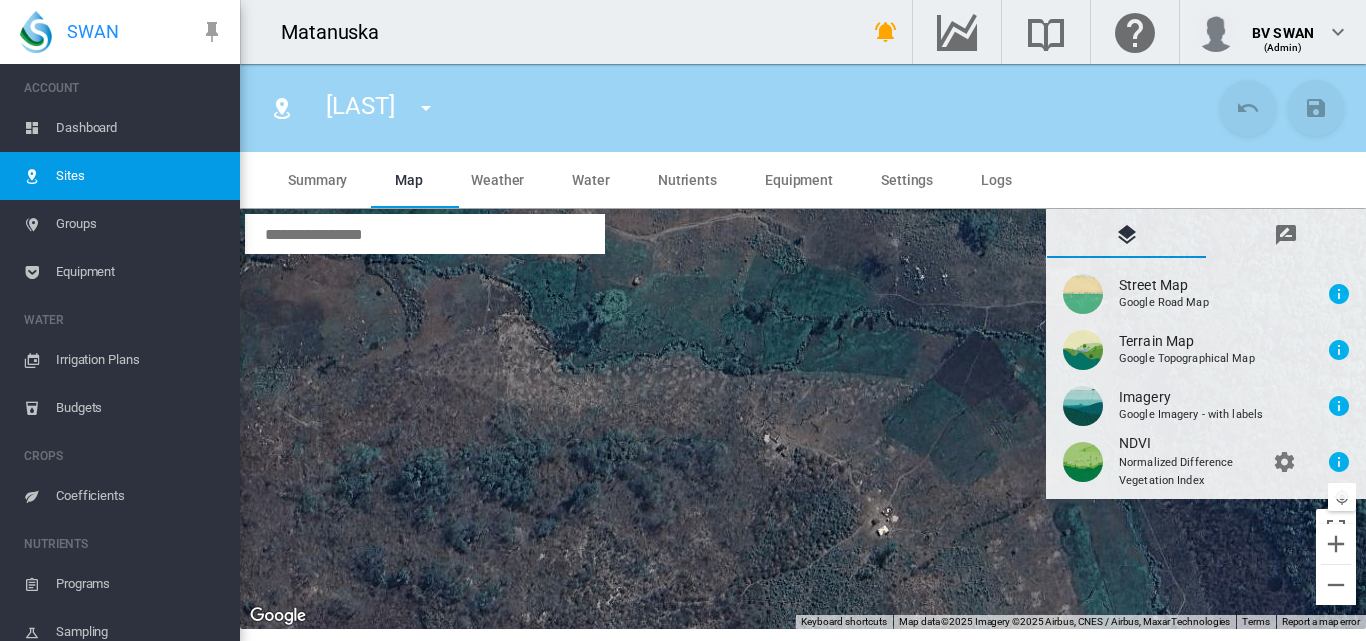 drag, startPoint x: 807, startPoint y: 418, endPoint x: 835, endPoint y: 521, distance: 106.738 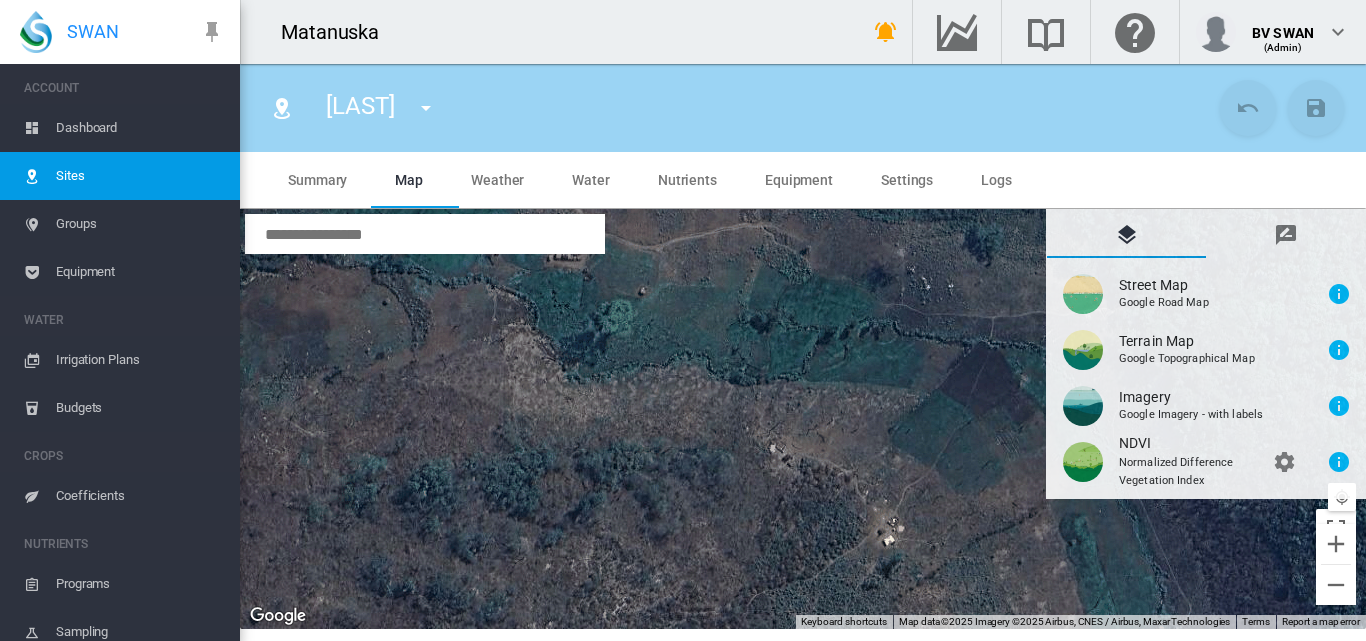 drag, startPoint x: 793, startPoint y: 425, endPoint x: 871, endPoint y: 542, distance: 140.6165 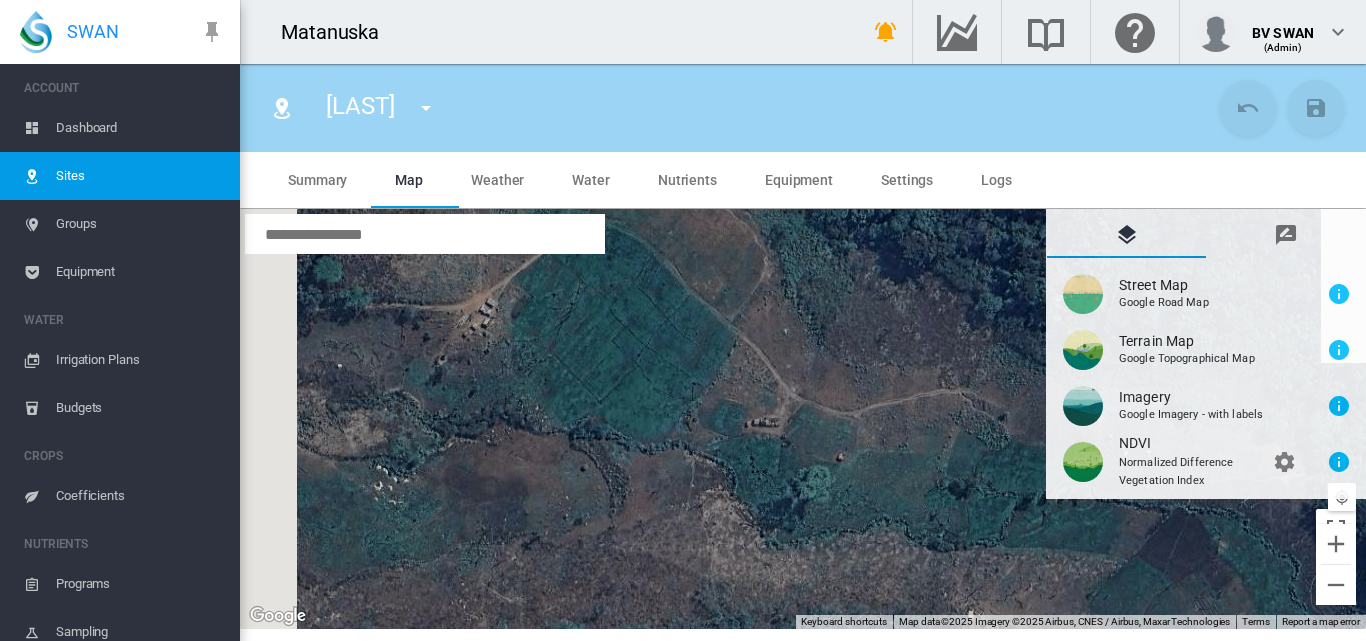 drag, startPoint x: 706, startPoint y: 464, endPoint x: 832, endPoint y: 516, distance: 136.30847 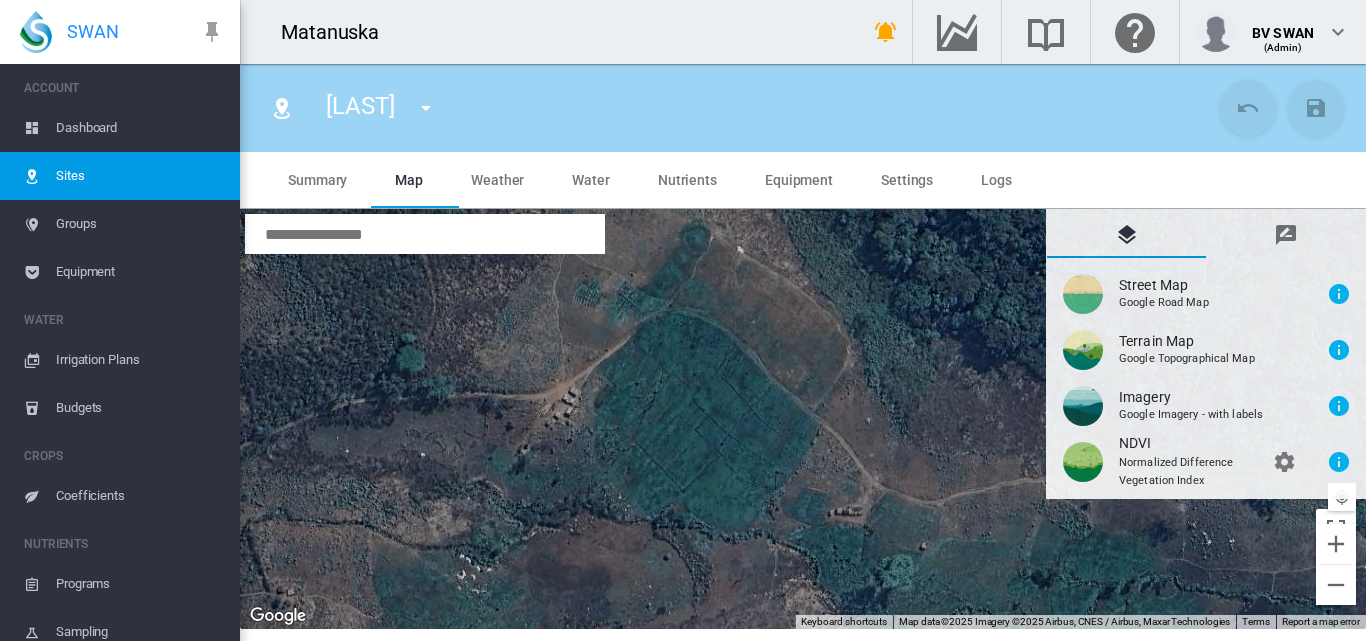 drag, startPoint x: 663, startPoint y: 450, endPoint x: 750, endPoint y: 542, distance: 126.62148 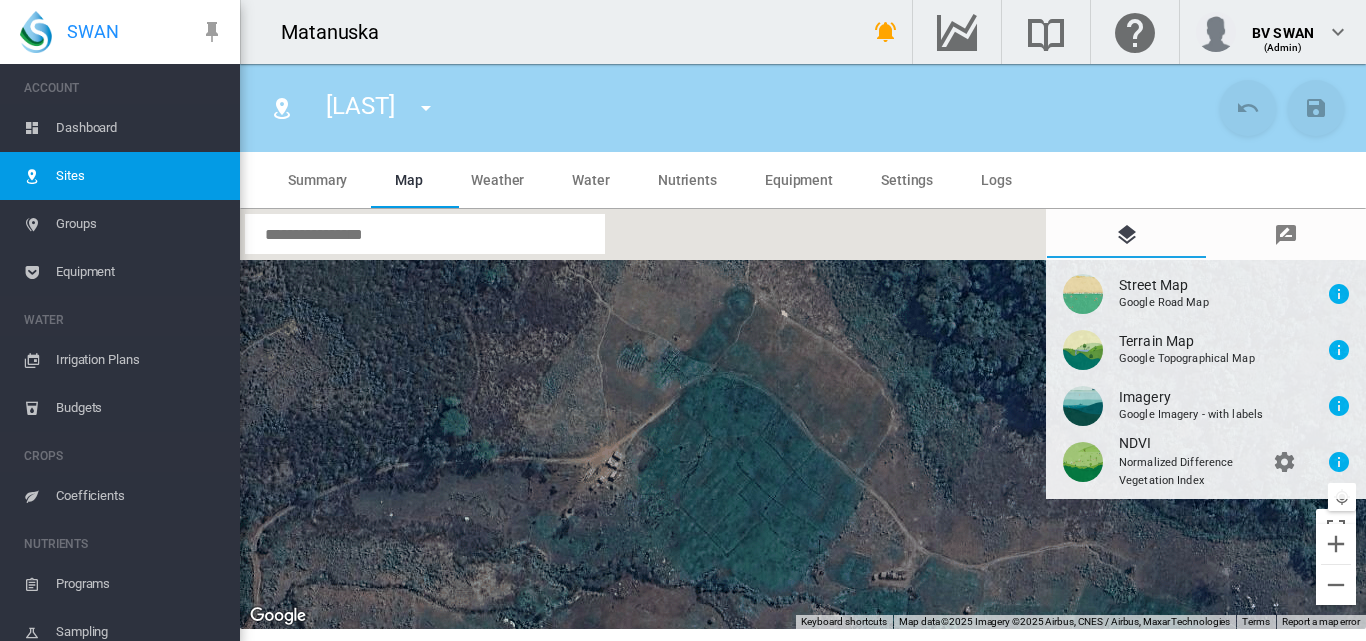 drag, startPoint x: 742, startPoint y: 468, endPoint x: 780, endPoint y: 525, distance: 68.50548 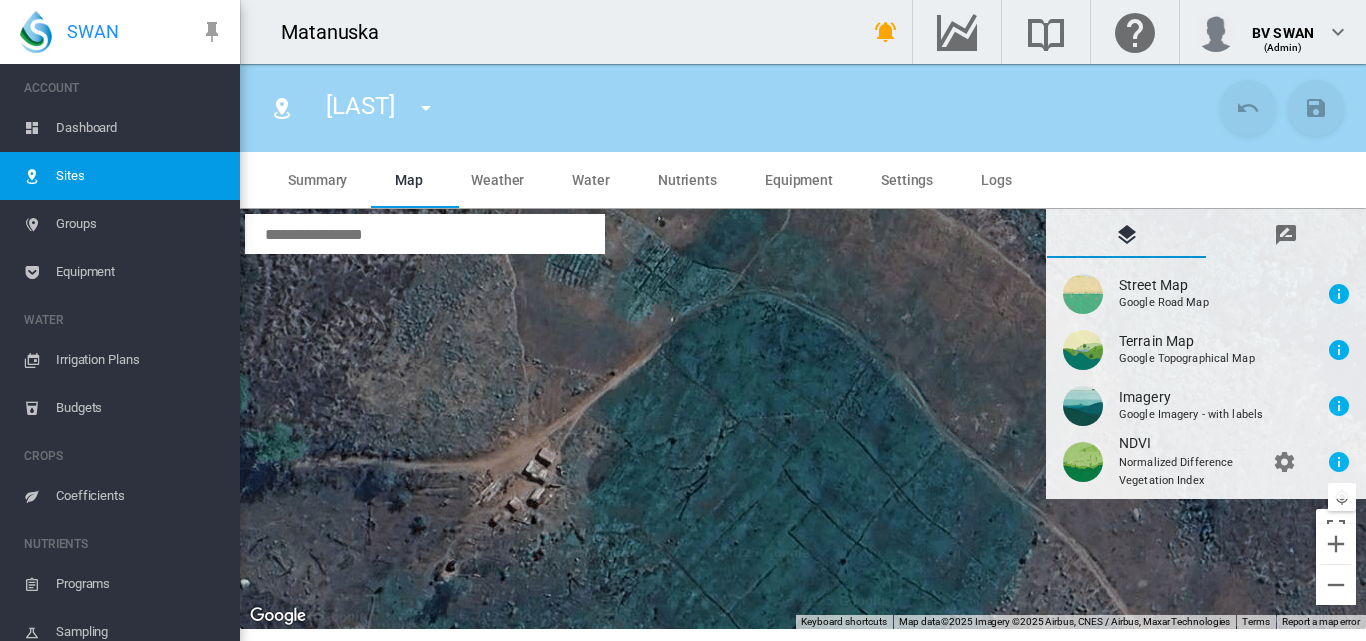 drag, startPoint x: 644, startPoint y: 492, endPoint x: 795, endPoint y: 577, distance: 173.28012 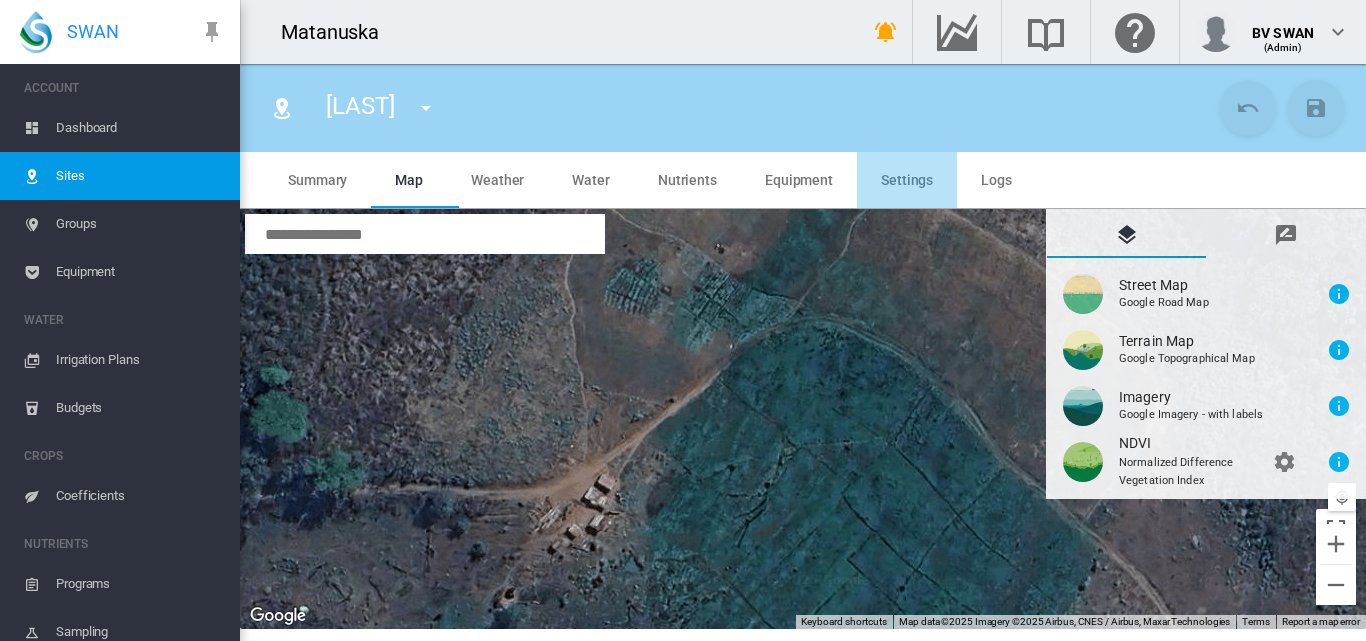 click on "Settings" at bounding box center (907, 180) 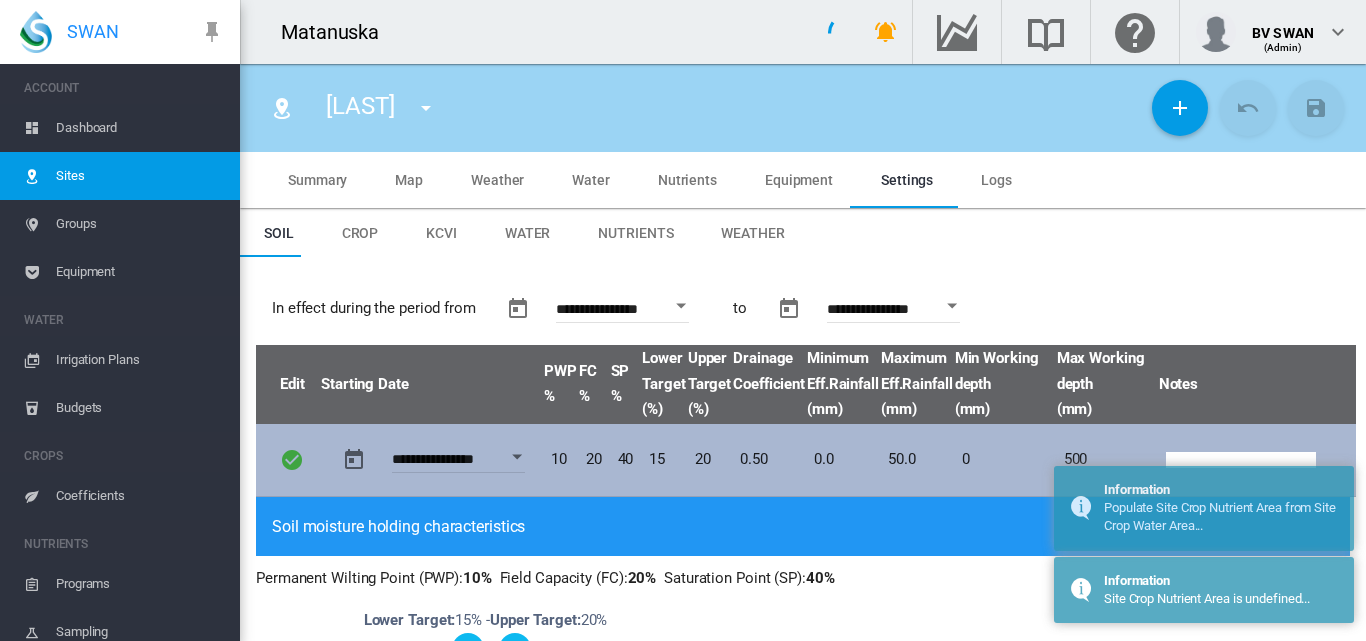 type on "***" 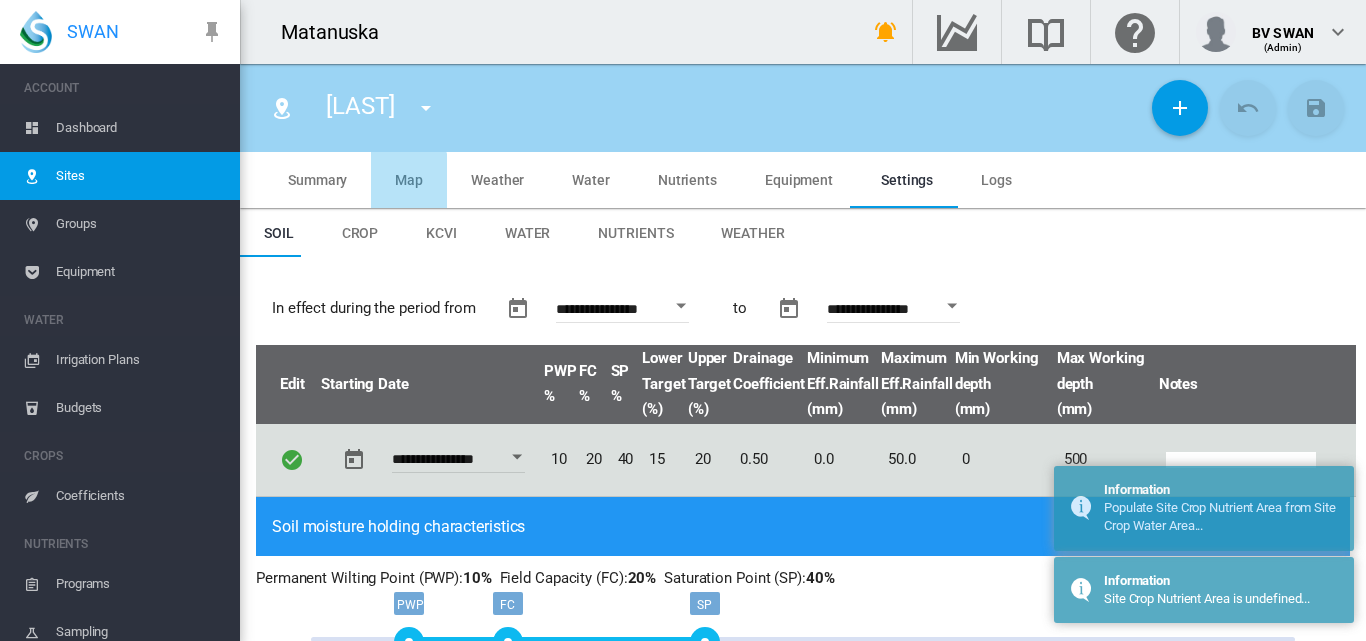 click on "Map" at bounding box center (409, 180) 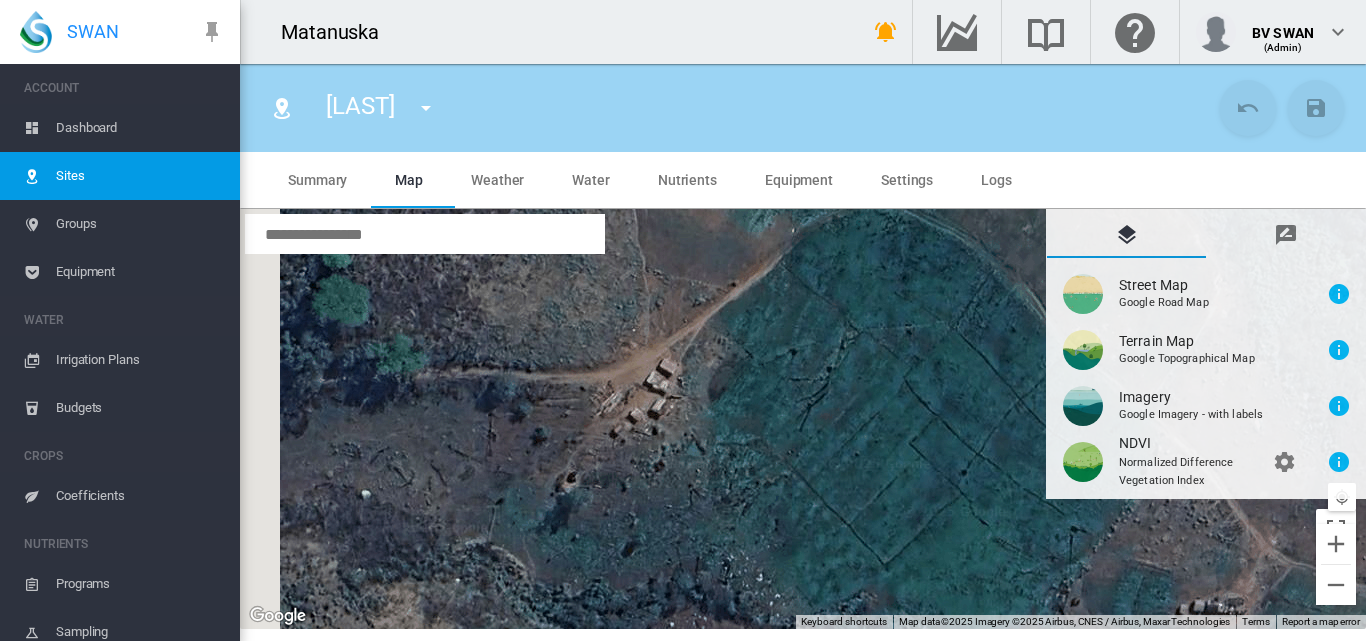 drag, startPoint x: 803, startPoint y: 574, endPoint x: 869, endPoint y: 452, distance: 138.70833 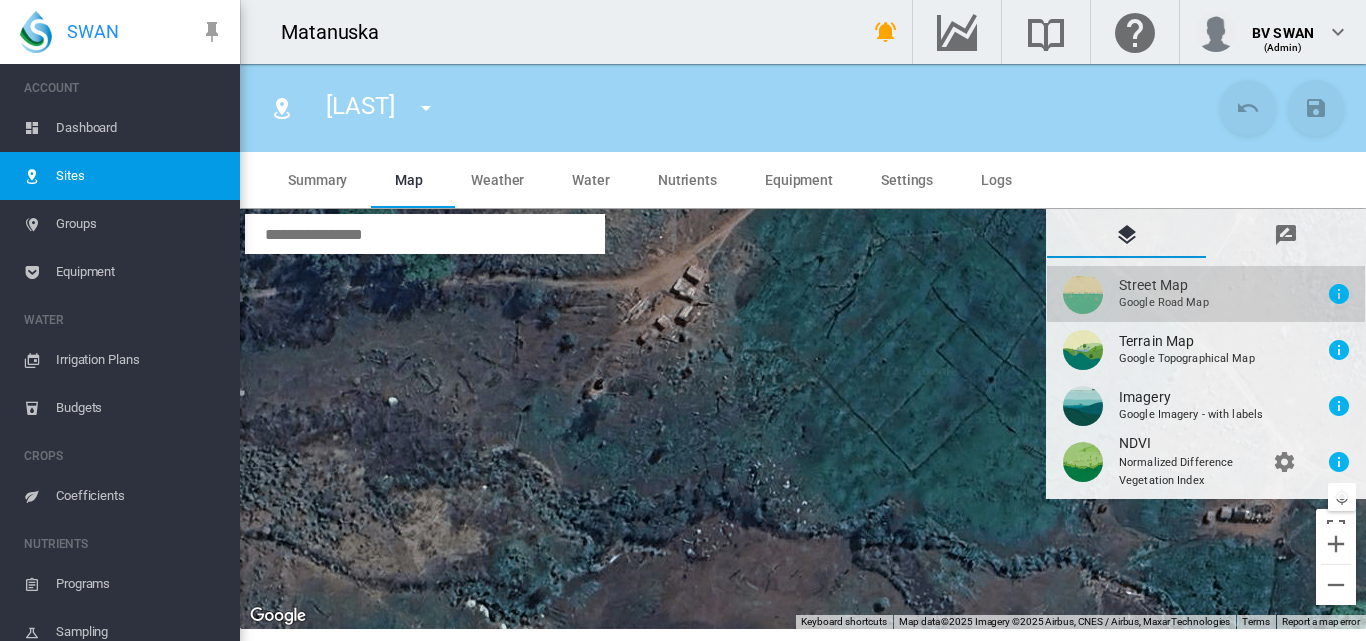drag, startPoint x: 1032, startPoint y: 500, endPoint x: 1085, endPoint y: 281, distance: 225.32199 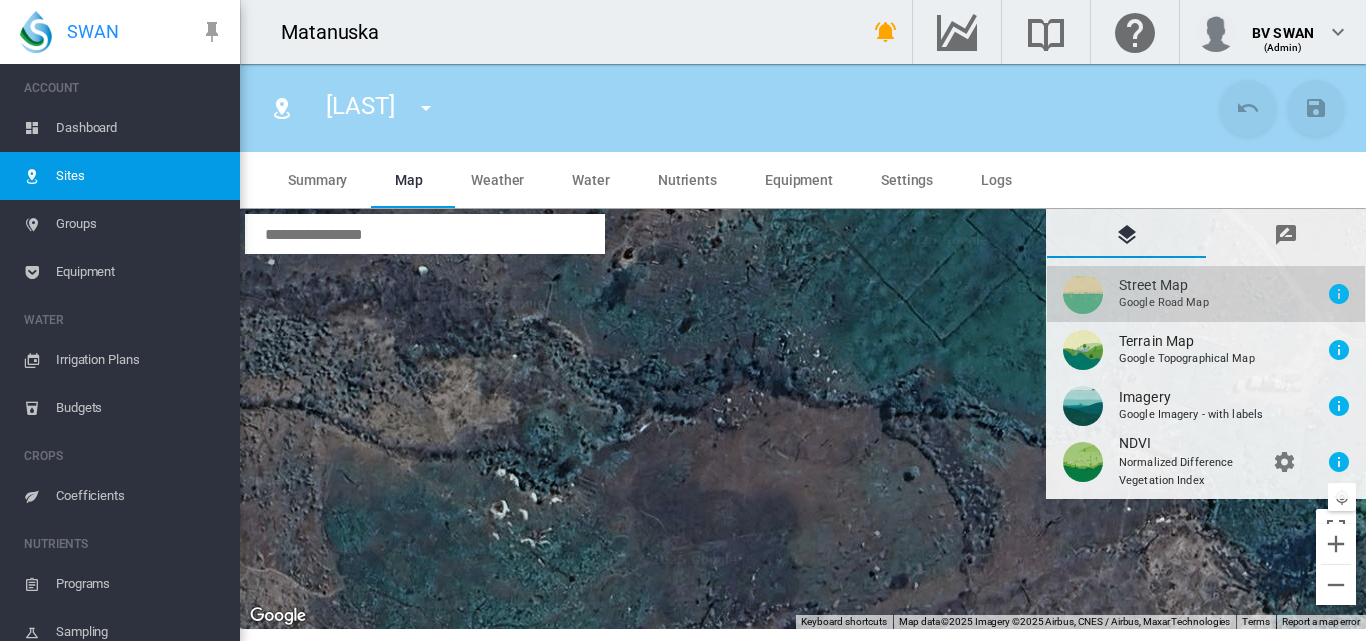 click at bounding box center (1206, 294) 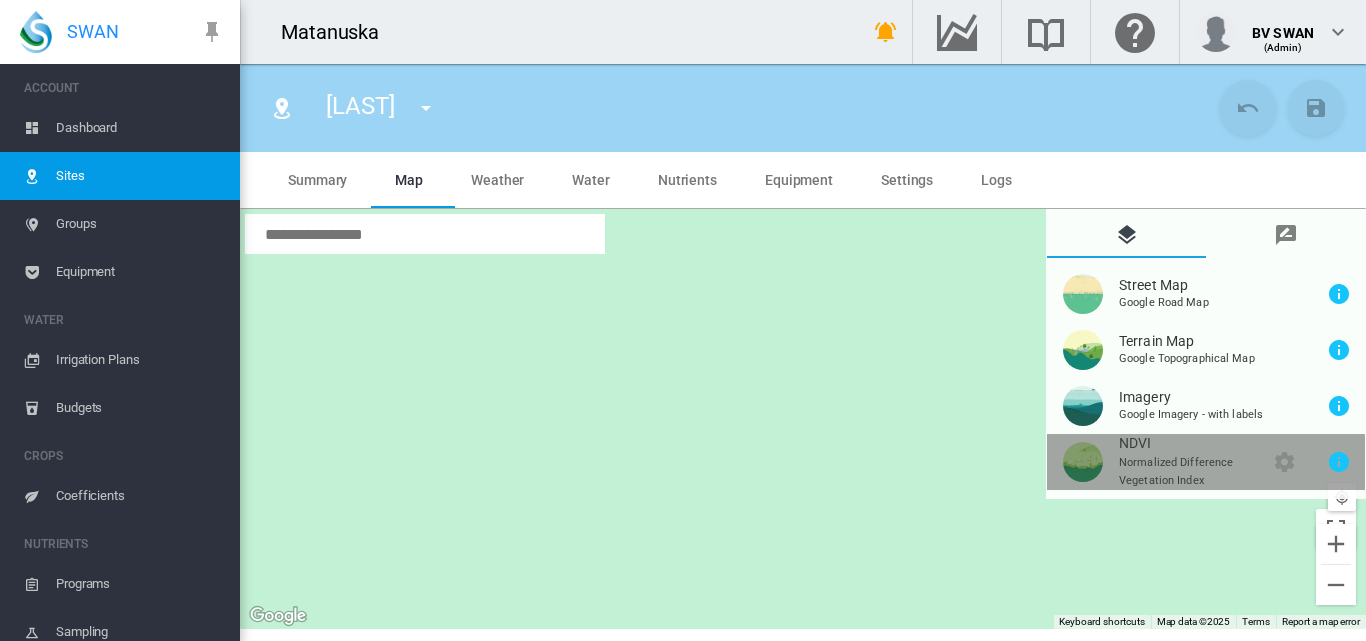 click at bounding box center (1206, 462) 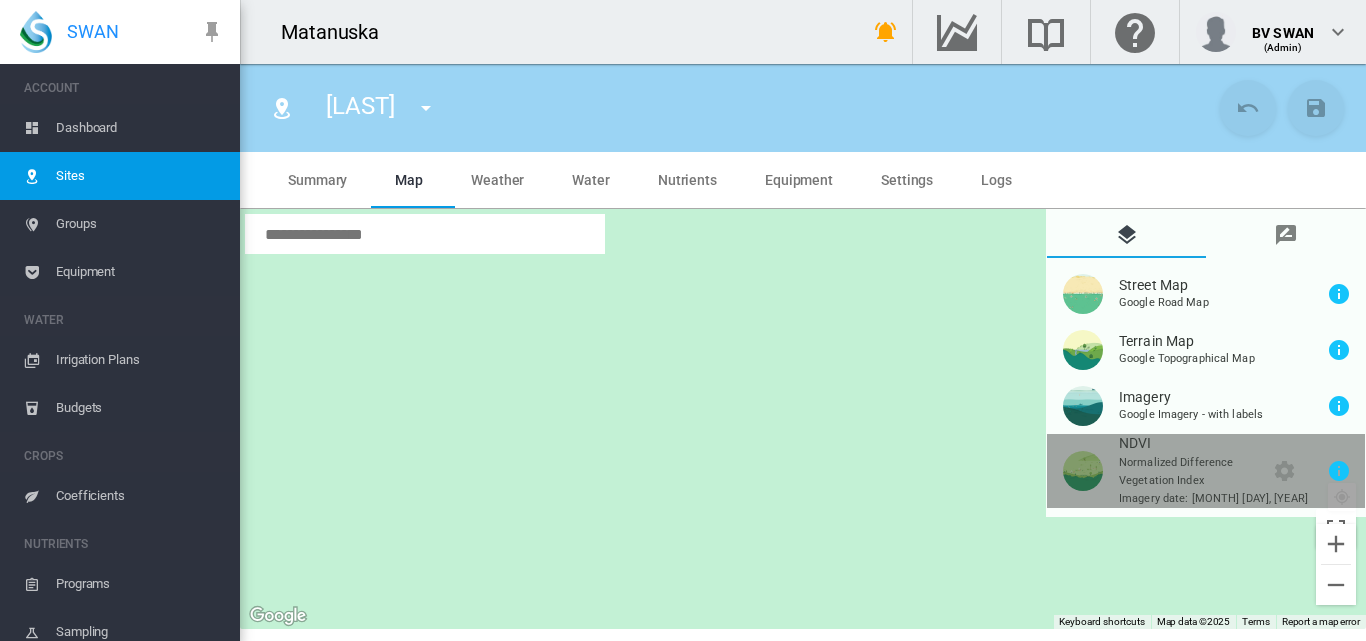 click at bounding box center [1206, 471] 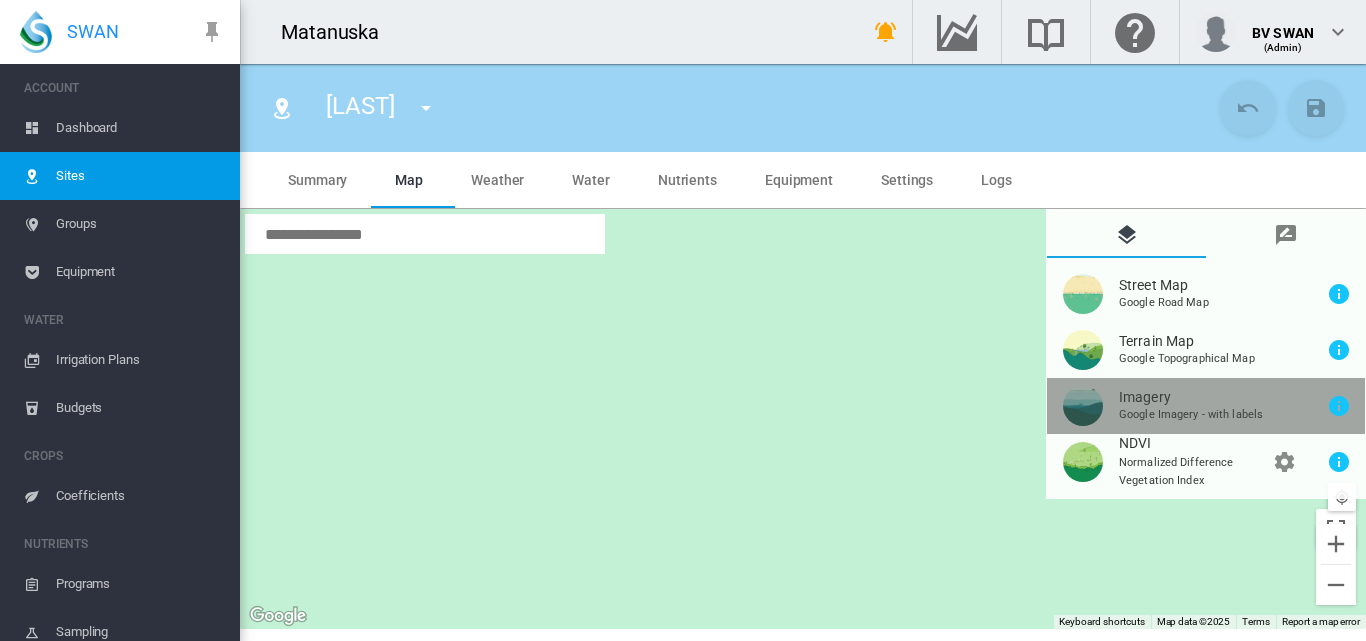 click at bounding box center [1206, 406] 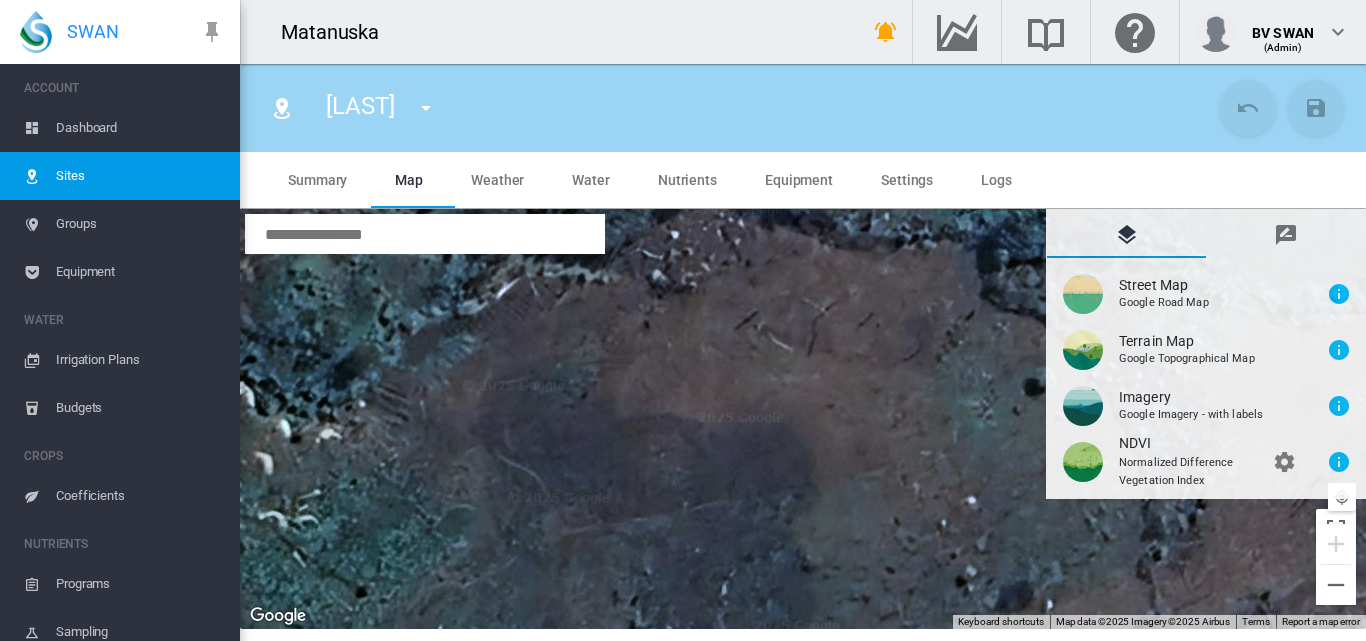 drag, startPoint x: 900, startPoint y: 501, endPoint x: 771, endPoint y: 366, distance: 186.7244 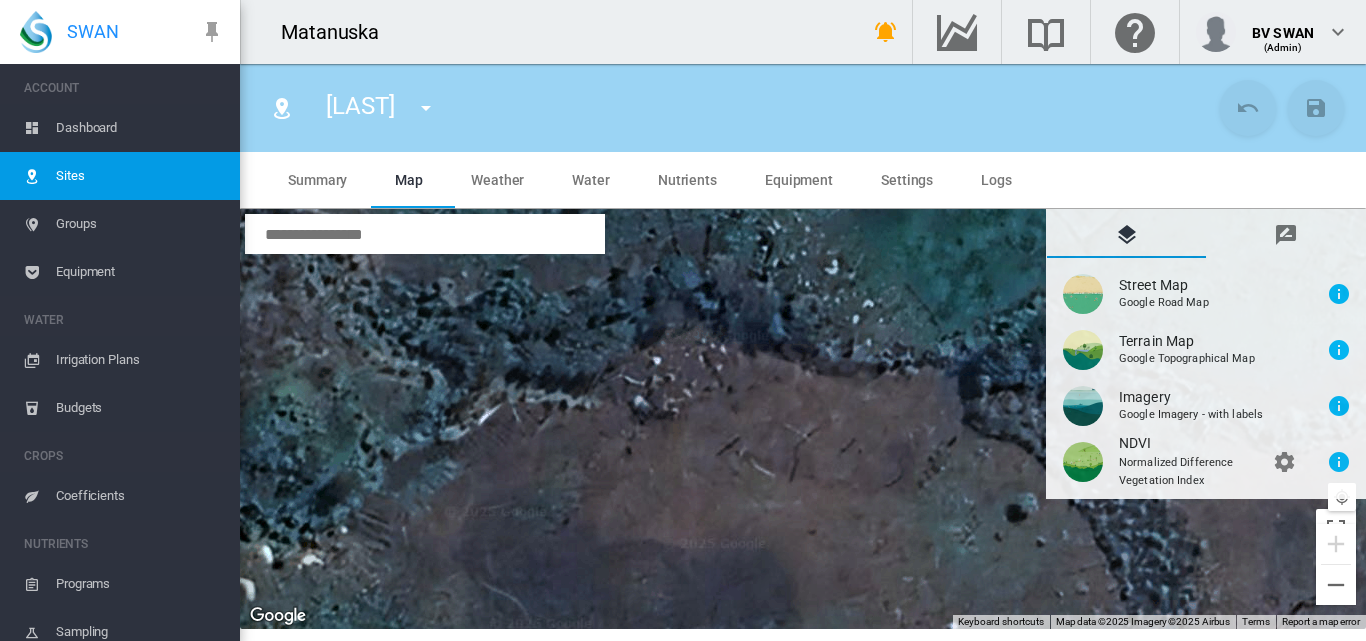 drag, startPoint x: 877, startPoint y: 402, endPoint x: 864, endPoint y: 598, distance: 196.43065 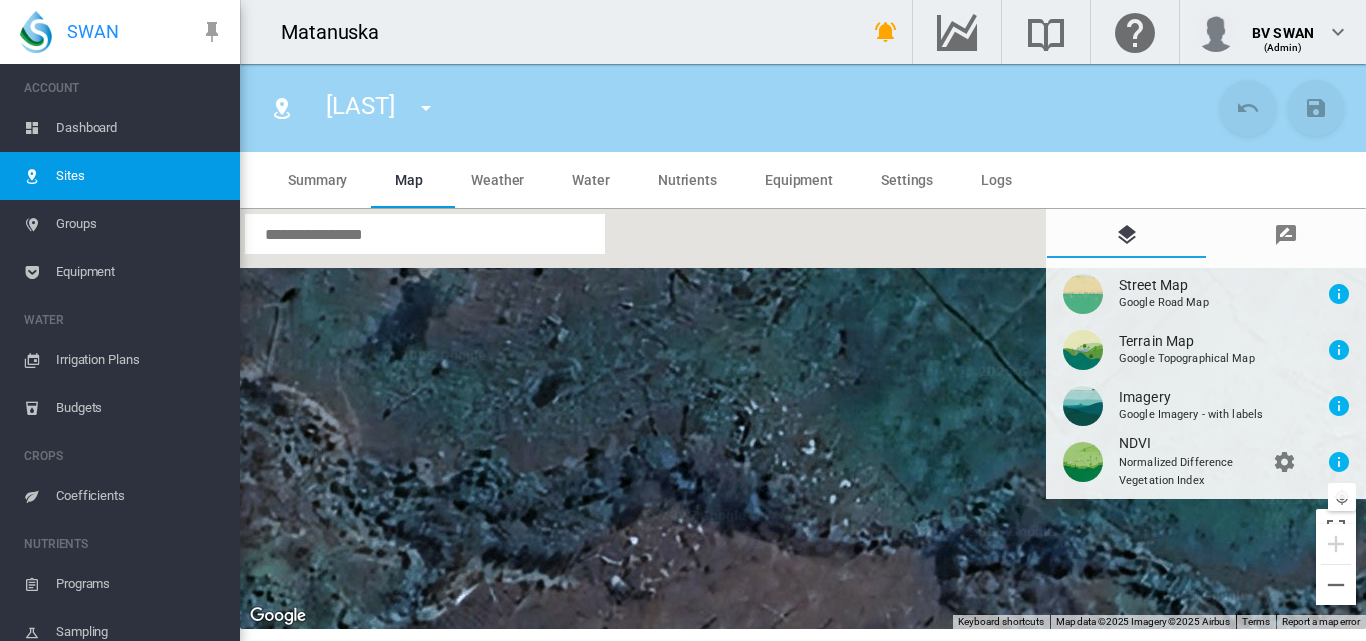 drag, startPoint x: 866, startPoint y: 367, endPoint x: 834, endPoint y: 590, distance: 225.28427 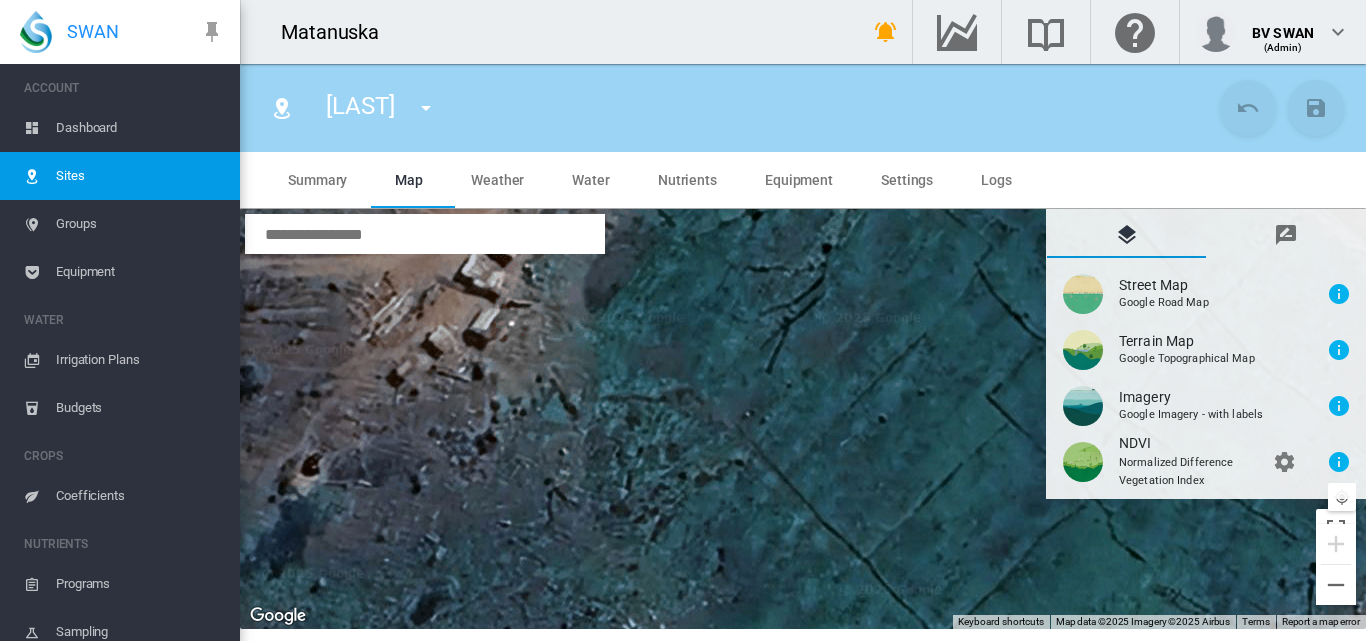 drag, startPoint x: 898, startPoint y: 474, endPoint x: 799, endPoint y: 488, distance: 99.985 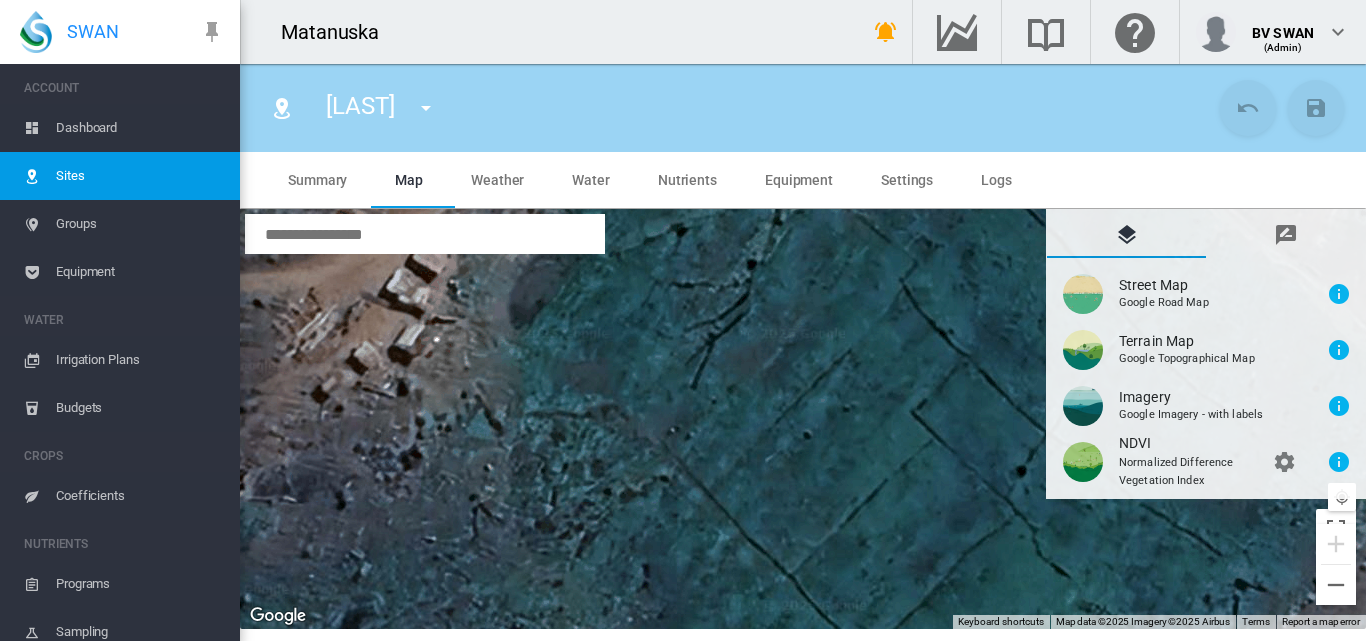drag, startPoint x: 935, startPoint y: 485, endPoint x: 842, endPoint y: 507, distance: 95.566734 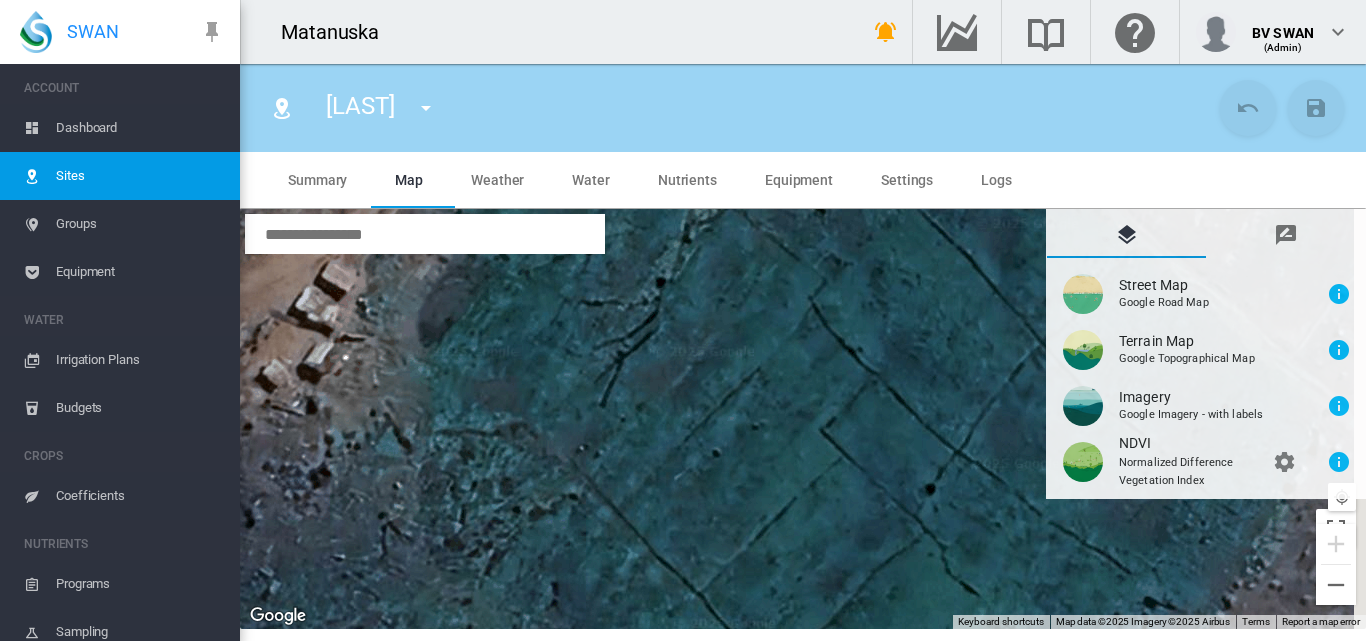 drag, startPoint x: 863, startPoint y: 473, endPoint x: 788, endPoint y: 492, distance: 77.36925 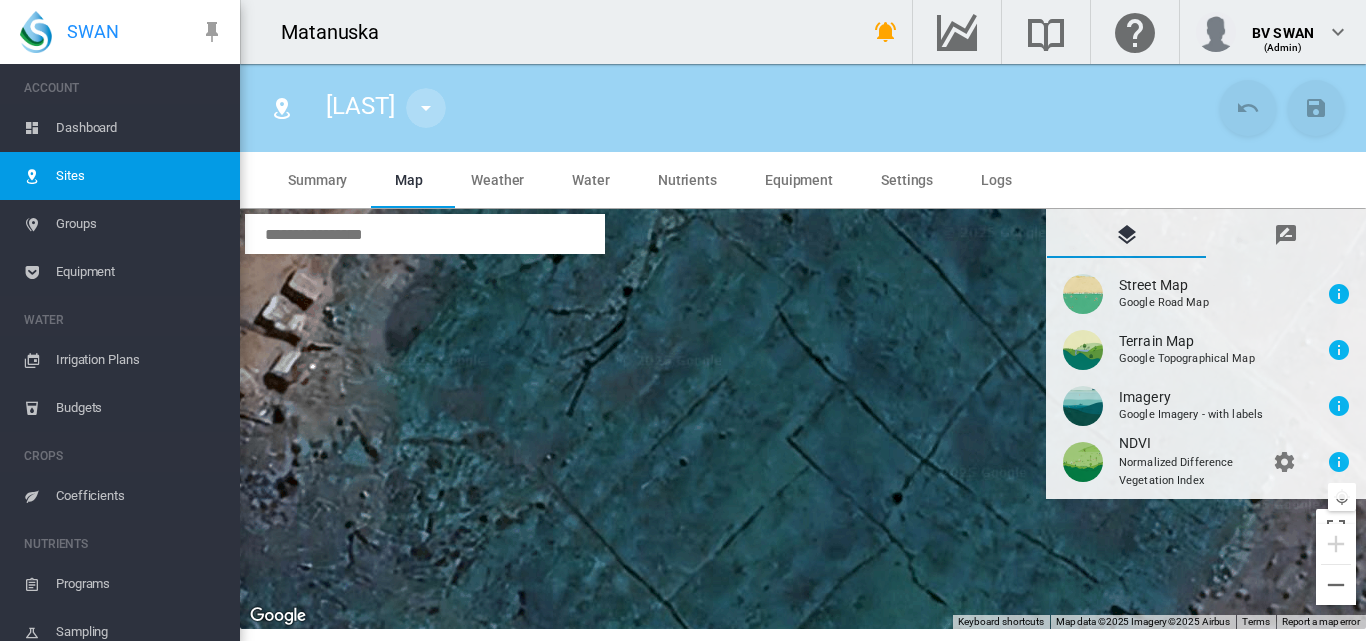 click at bounding box center [426, 108] 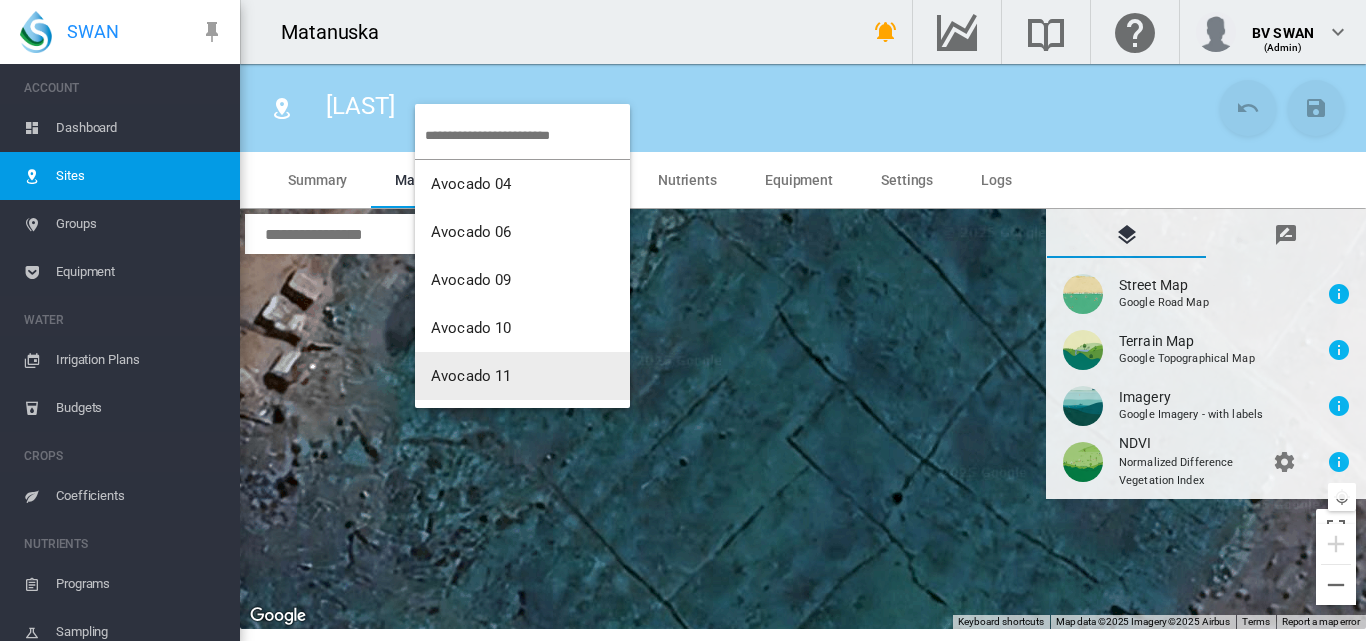 click at bounding box center (683, 320) 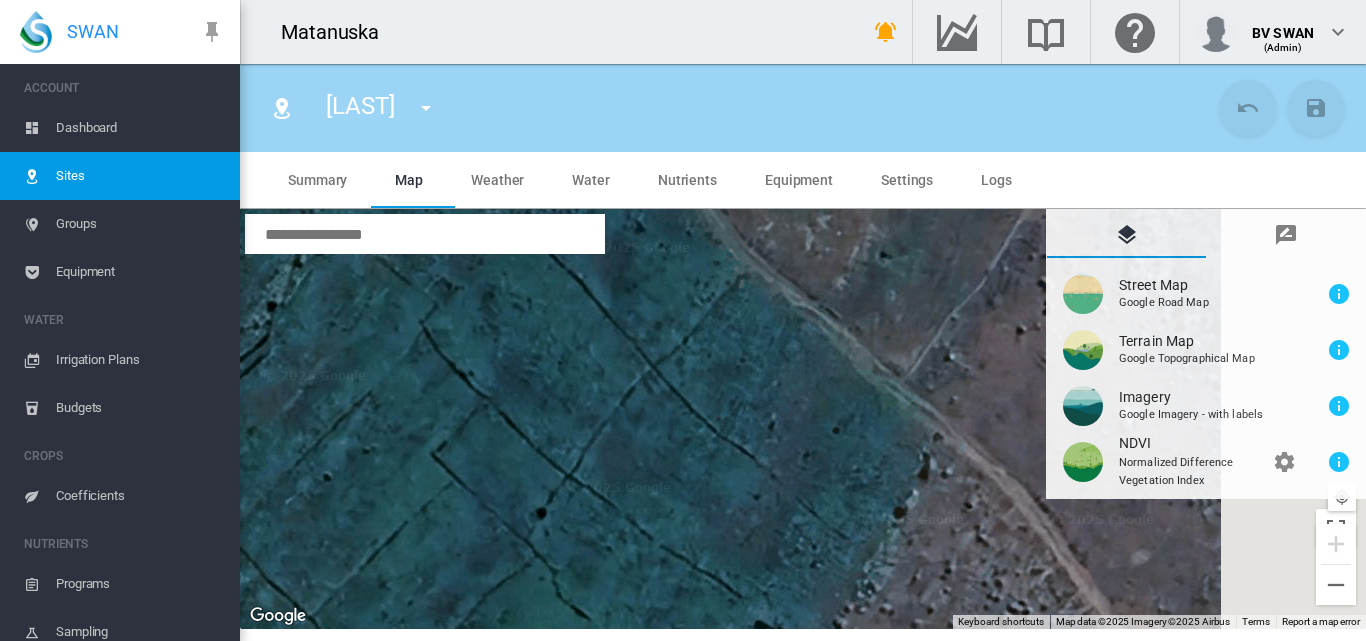 drag, startPoint x: 910, startPoint y: 540, endPoint x: 517, endPoint y: 556, distance: 393.32556 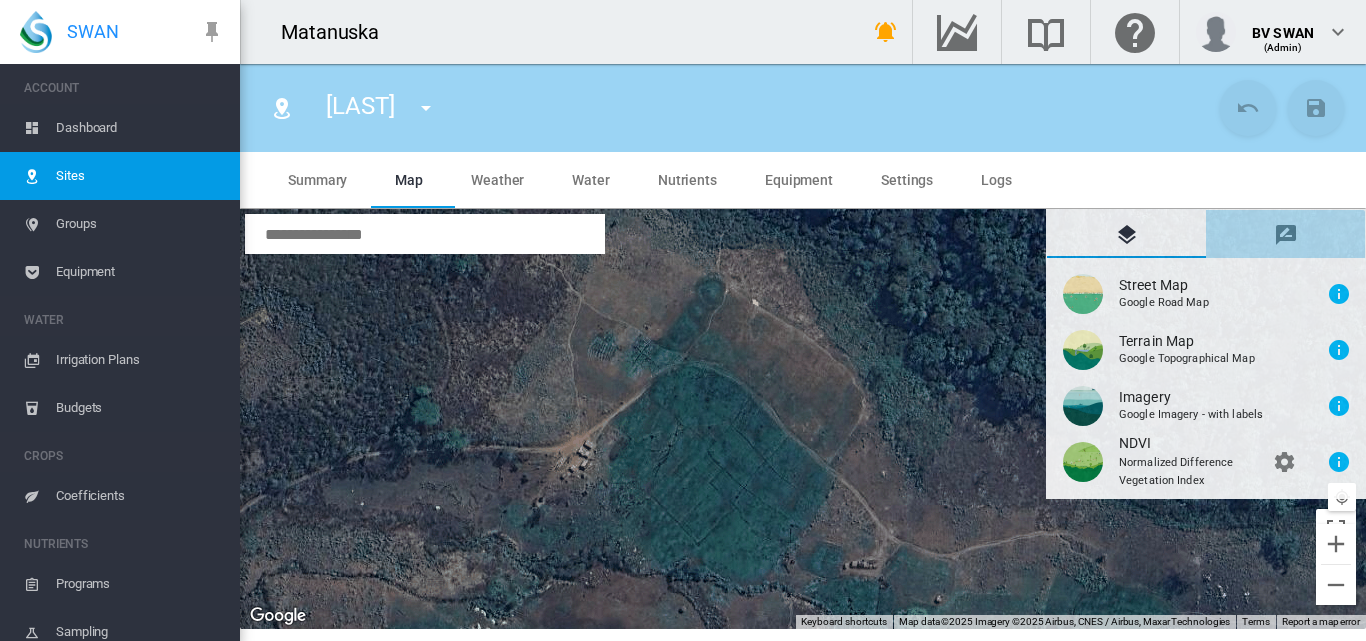 click at bounding box center (1286, 235) 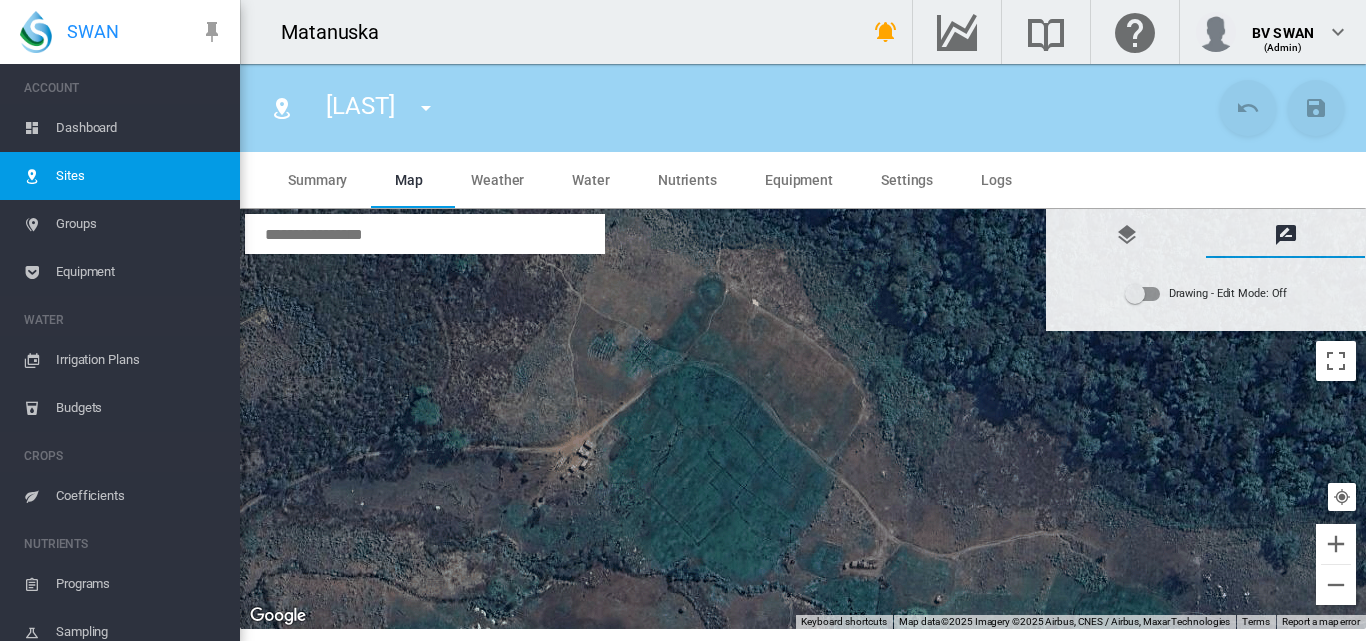 click at bounding box center [1143, 294] 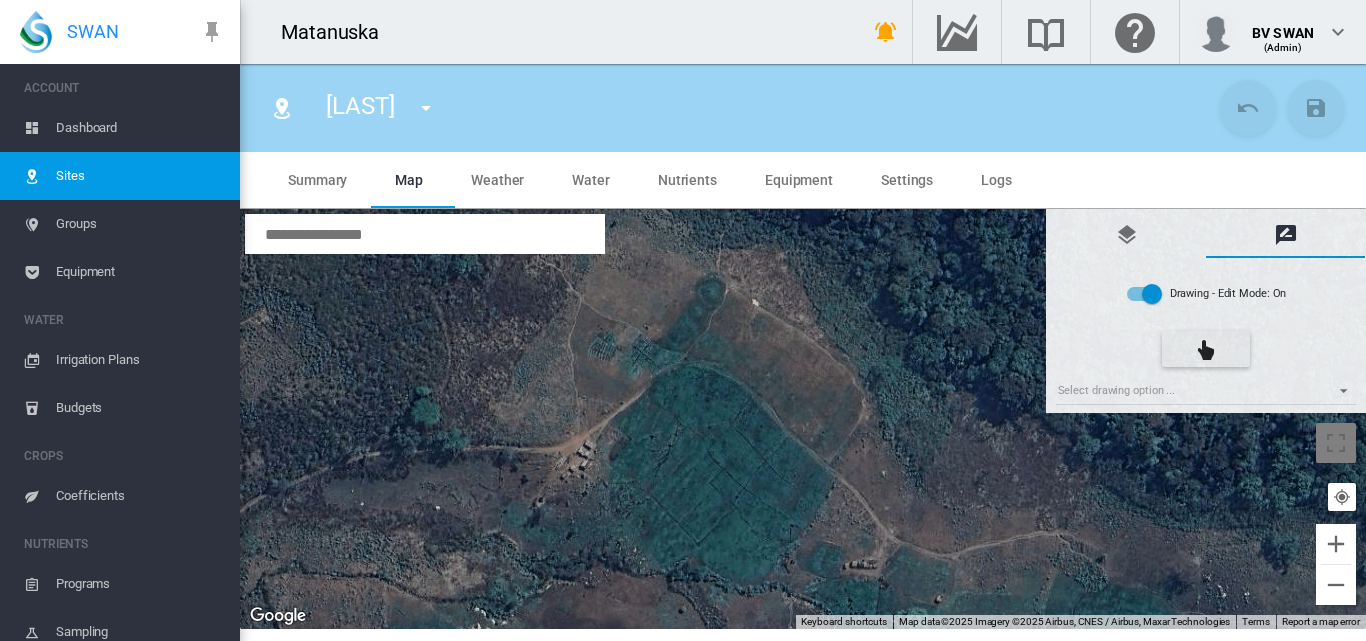click on "To navigate, press the arrow keys." at bounding box center (803, 419) 